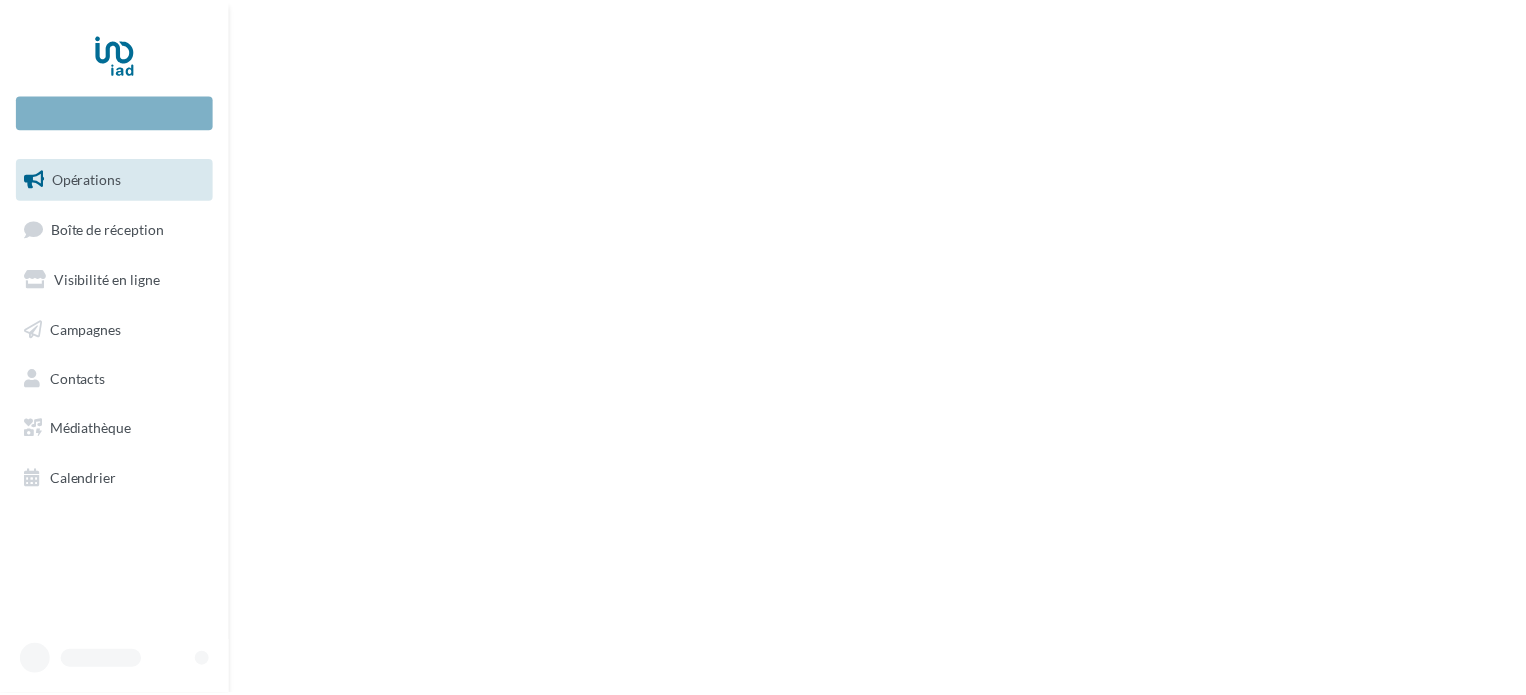 scroll, scrollTop: 0, scrollLeft: 0, axis: both 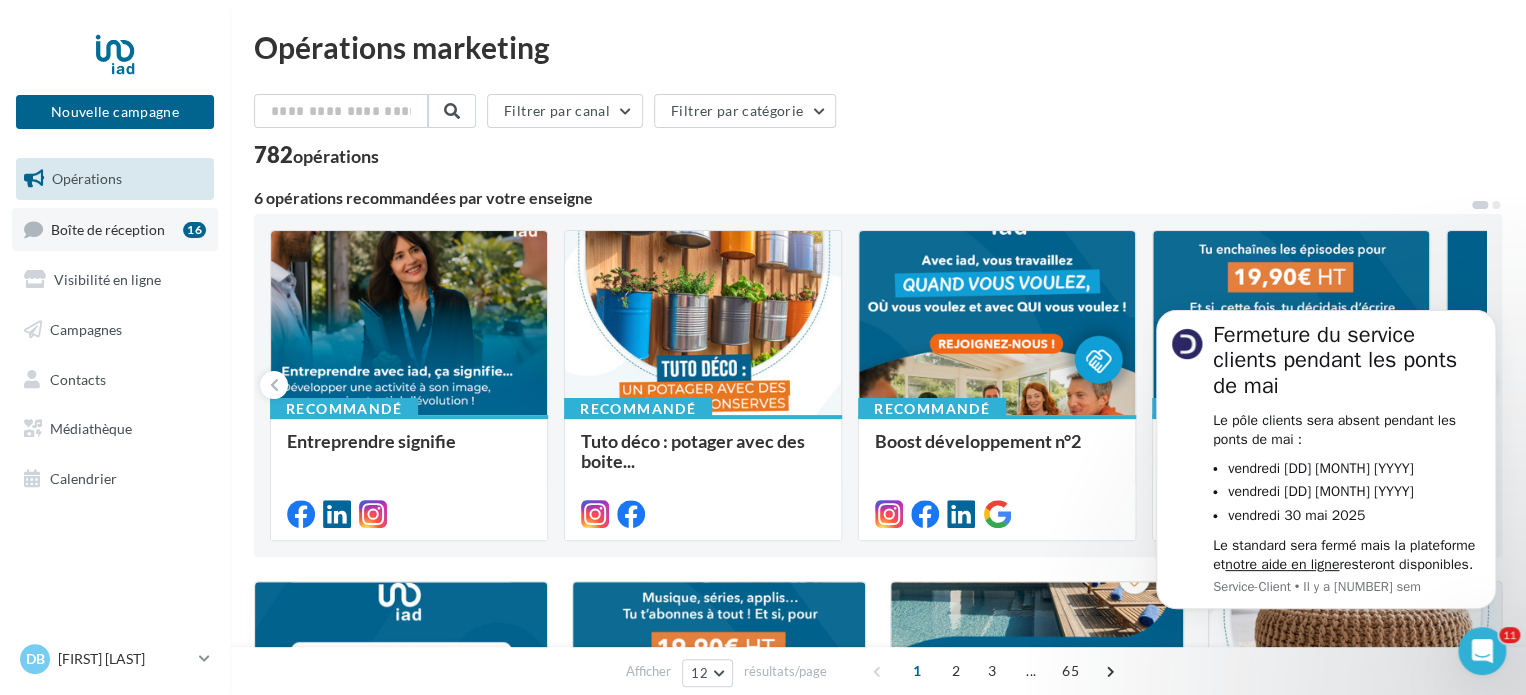 click on "Boîte de réception" at bounding box center (108, 228) 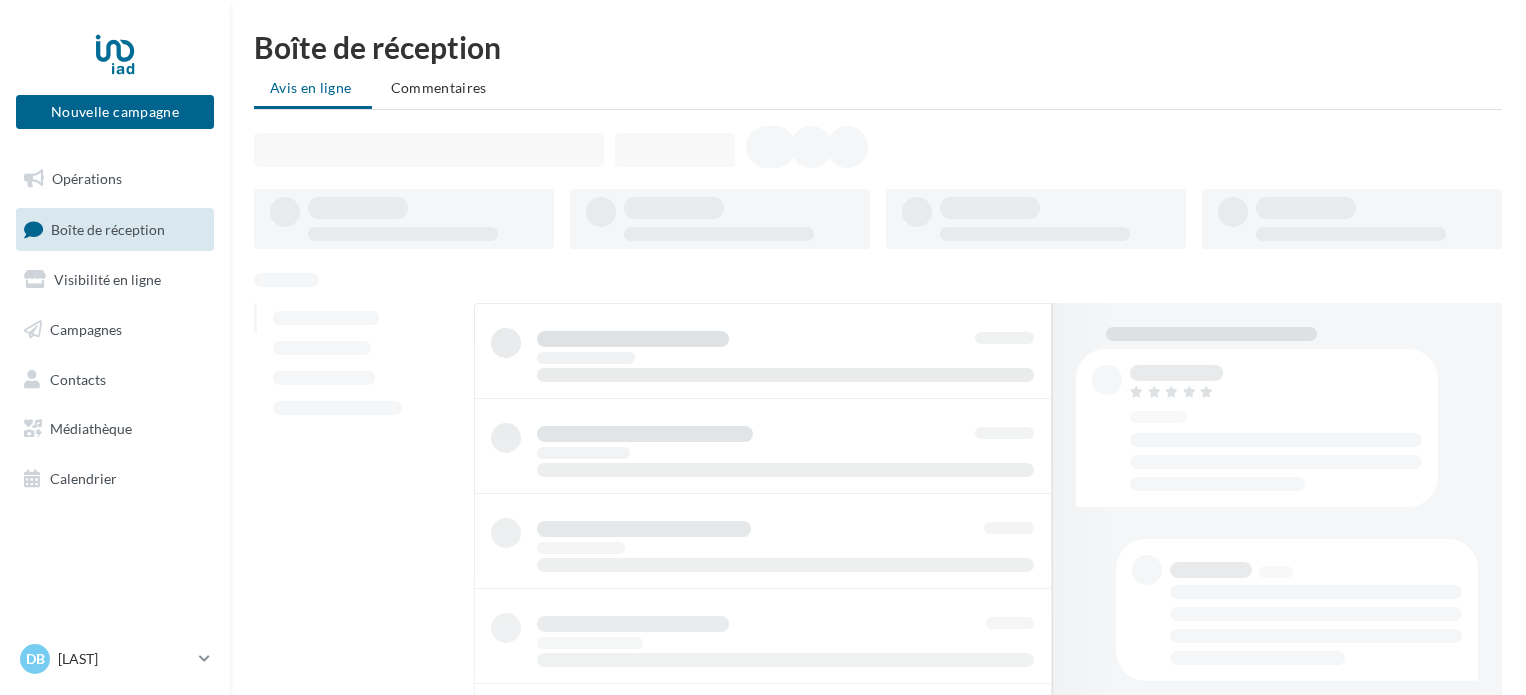 scroll, scrollTop: 0, scrollLeft: 0, axis: both 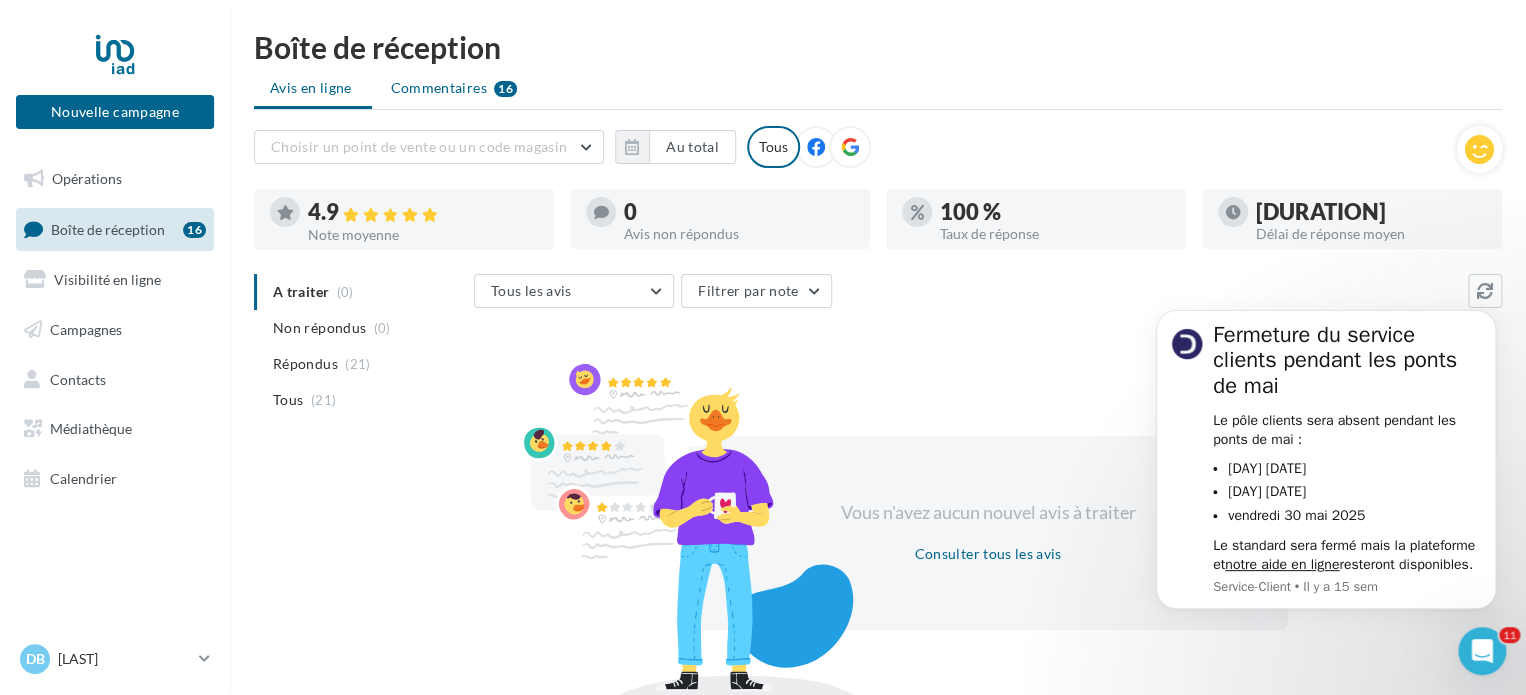 click on "Commentaires" at bounding box center (439, 88) 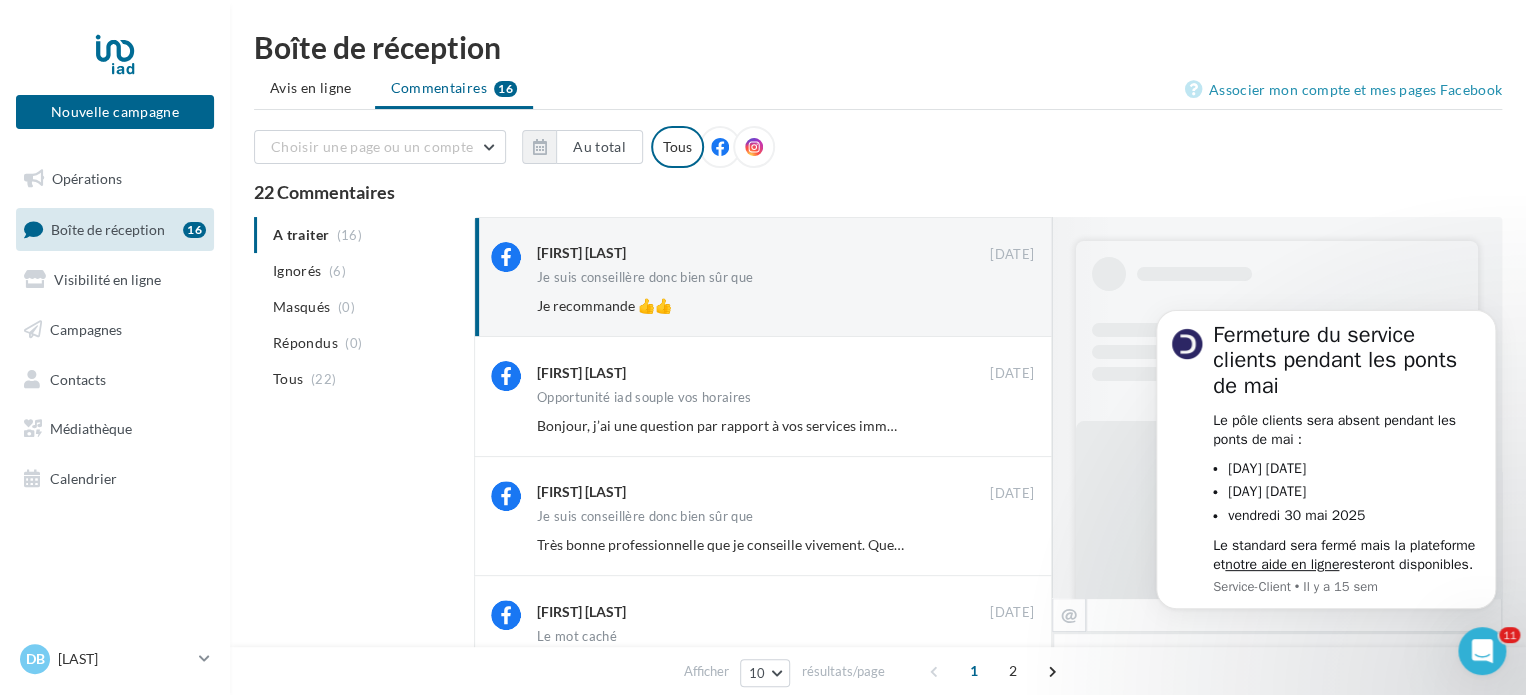 scroll, scrollTop: 469, scrollLeft: 0, axis: vertical 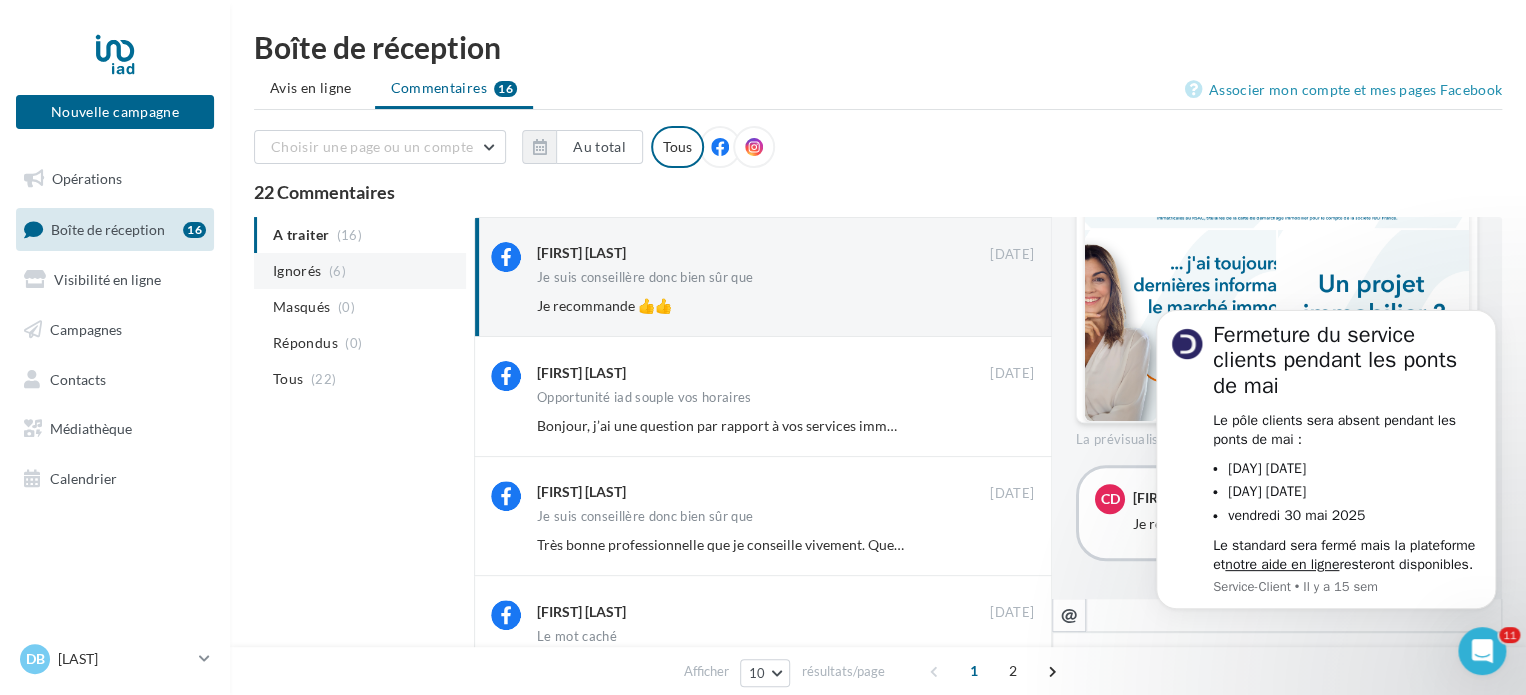 click on "Ignorés
(6)" at bounding box center (360, 271) 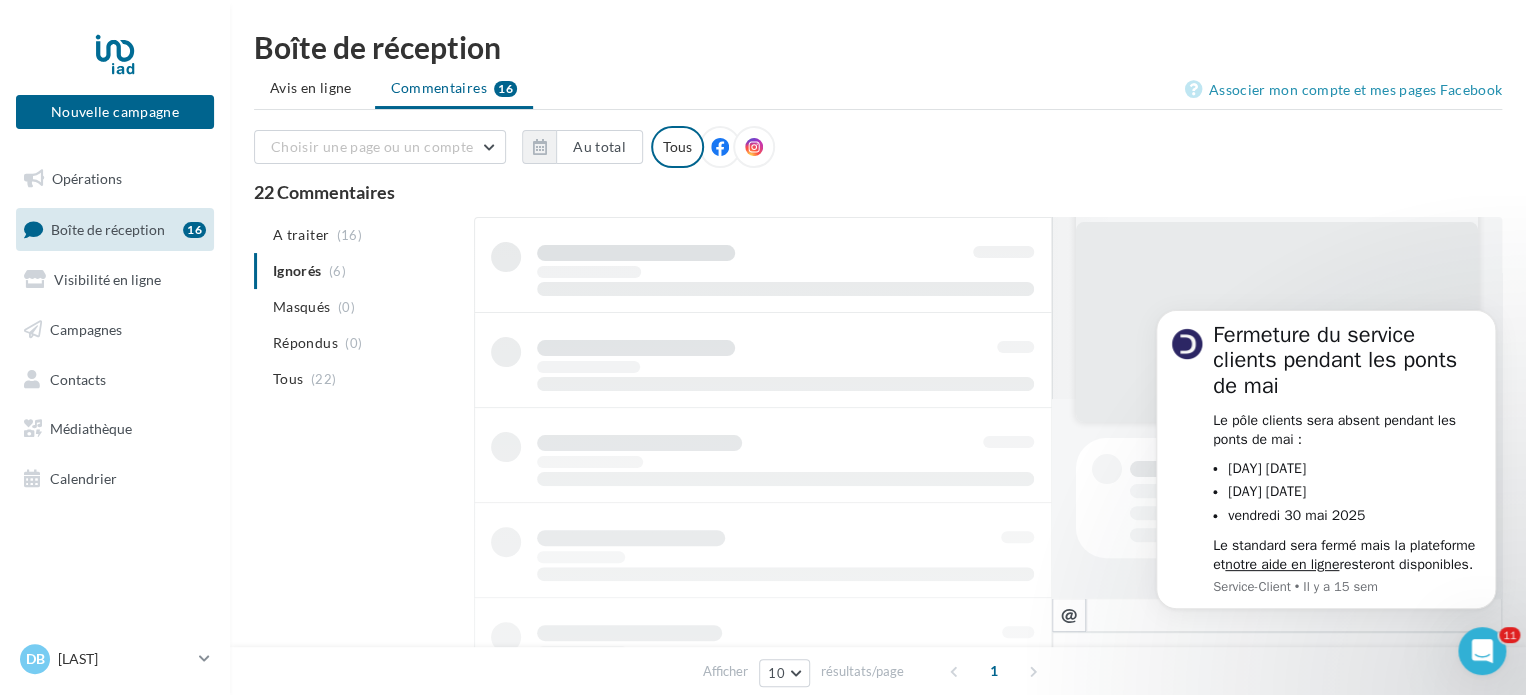 scroll, scrollTop: 198, scrollLeft: 0, axis: vertical 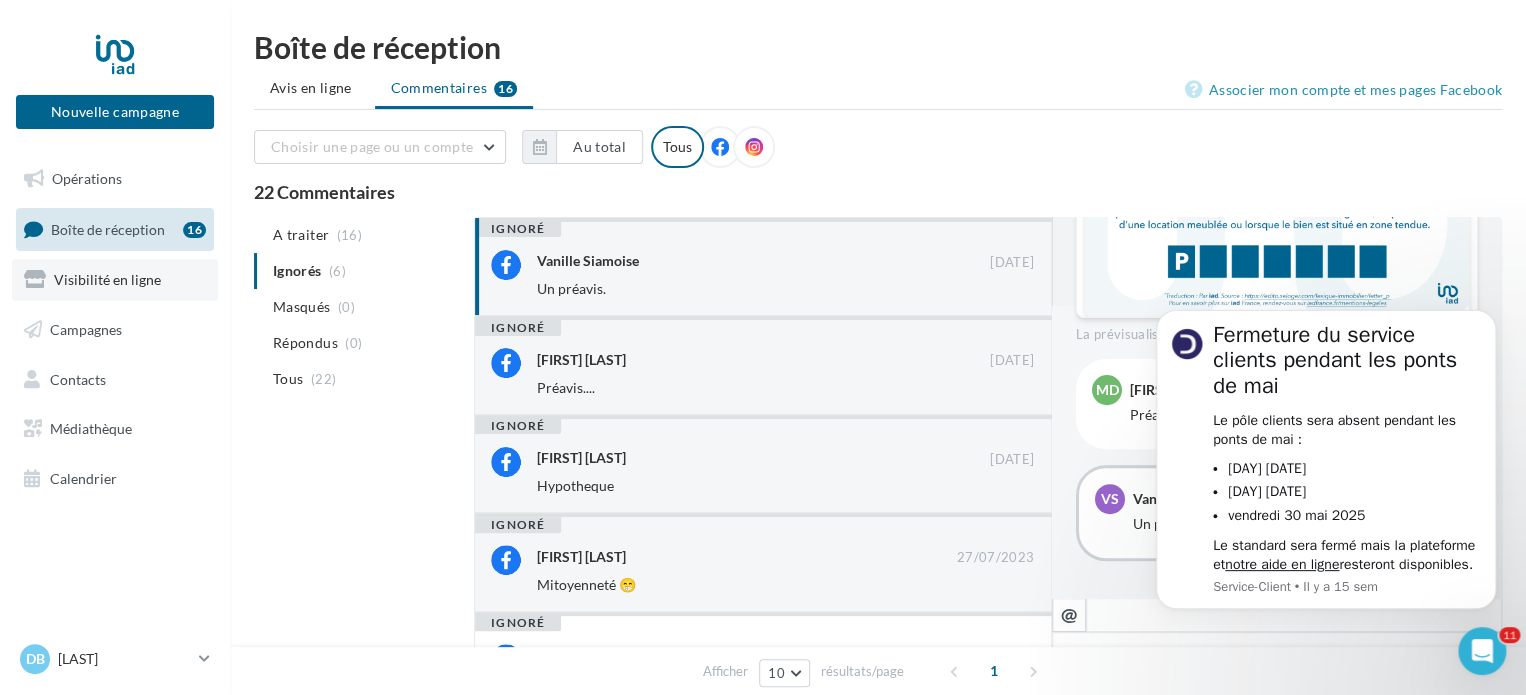 click on "Visibilité en ligne" at bounding box center [107, 279] 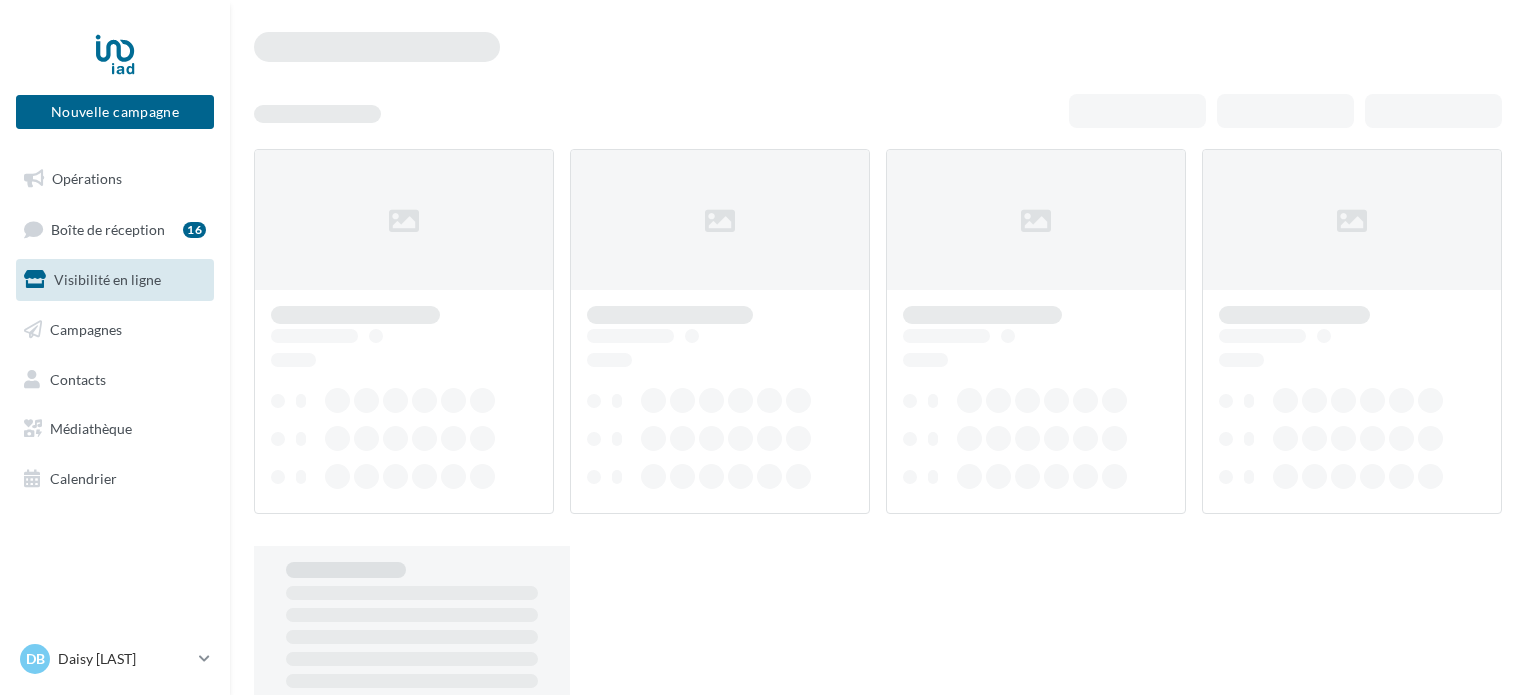 scroll, scrollTop: 0, scrollLeft: 0, axis: both 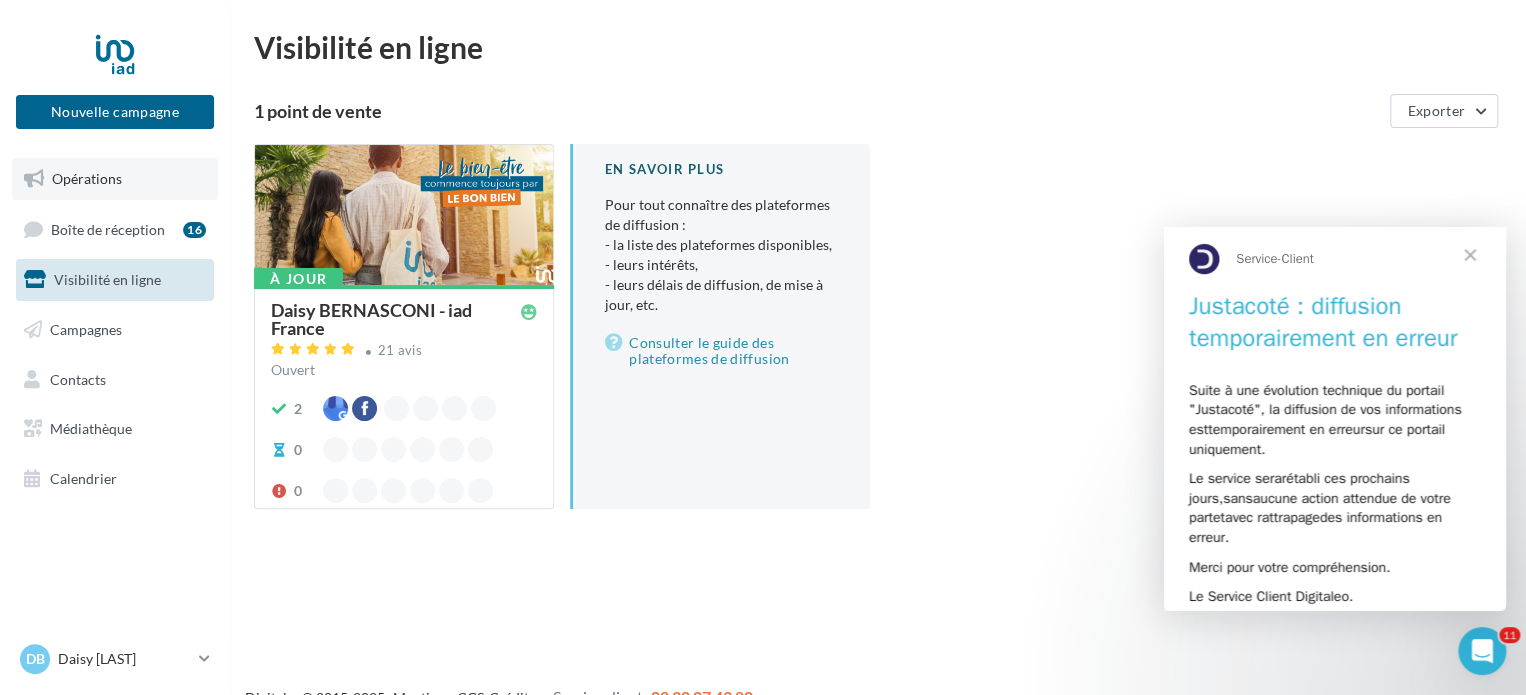 click on "Opérations" at bounding box center [87, 178] 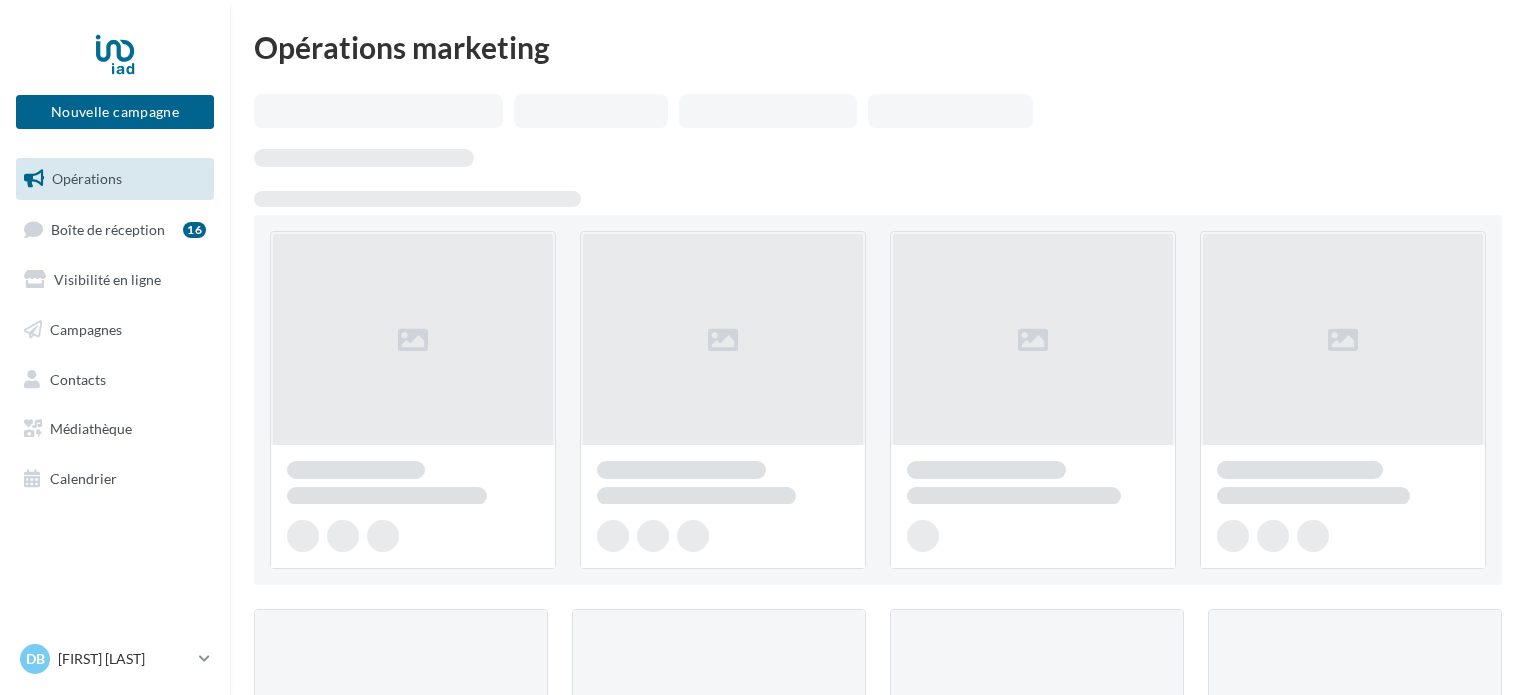 scroll, scrollTop: 0, scrollLeft: 0, axis: both 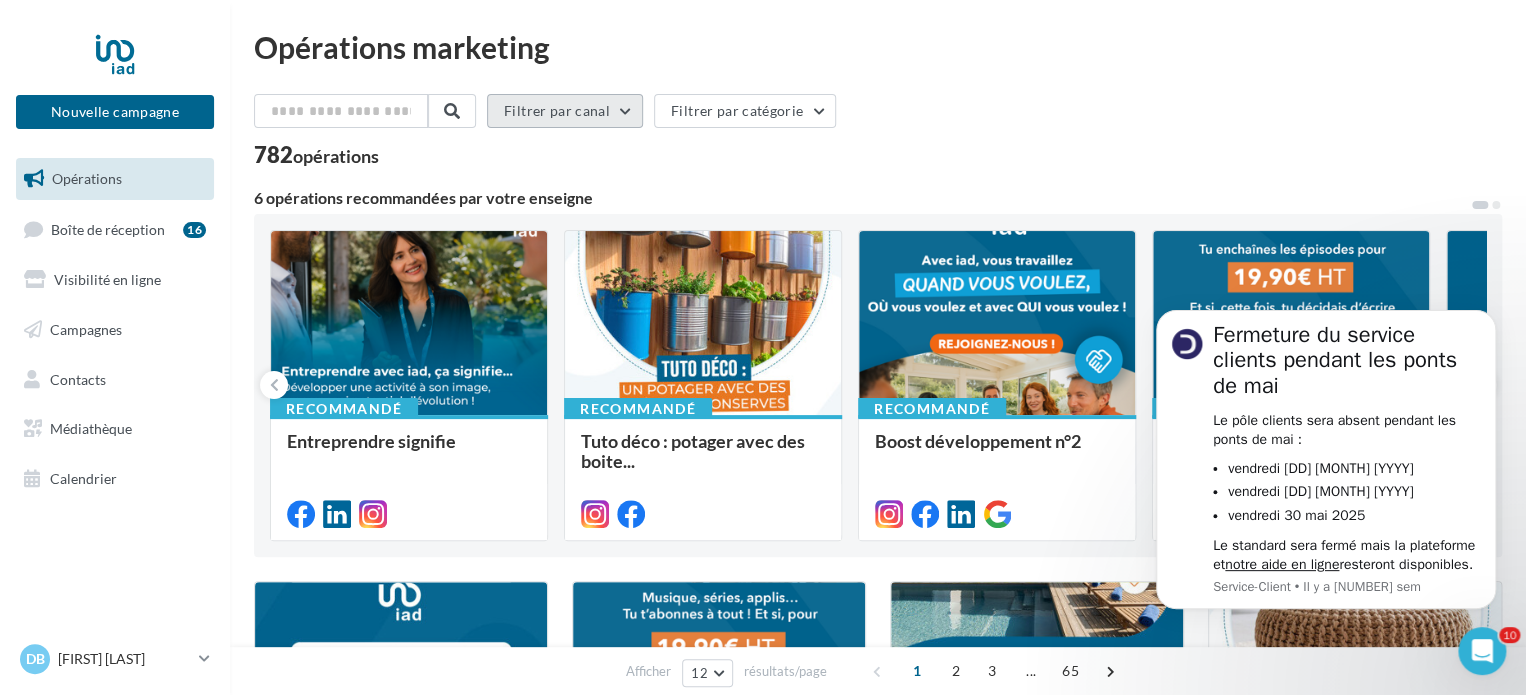 click on "Filtrer par canal" at bounding box center [565, 111] 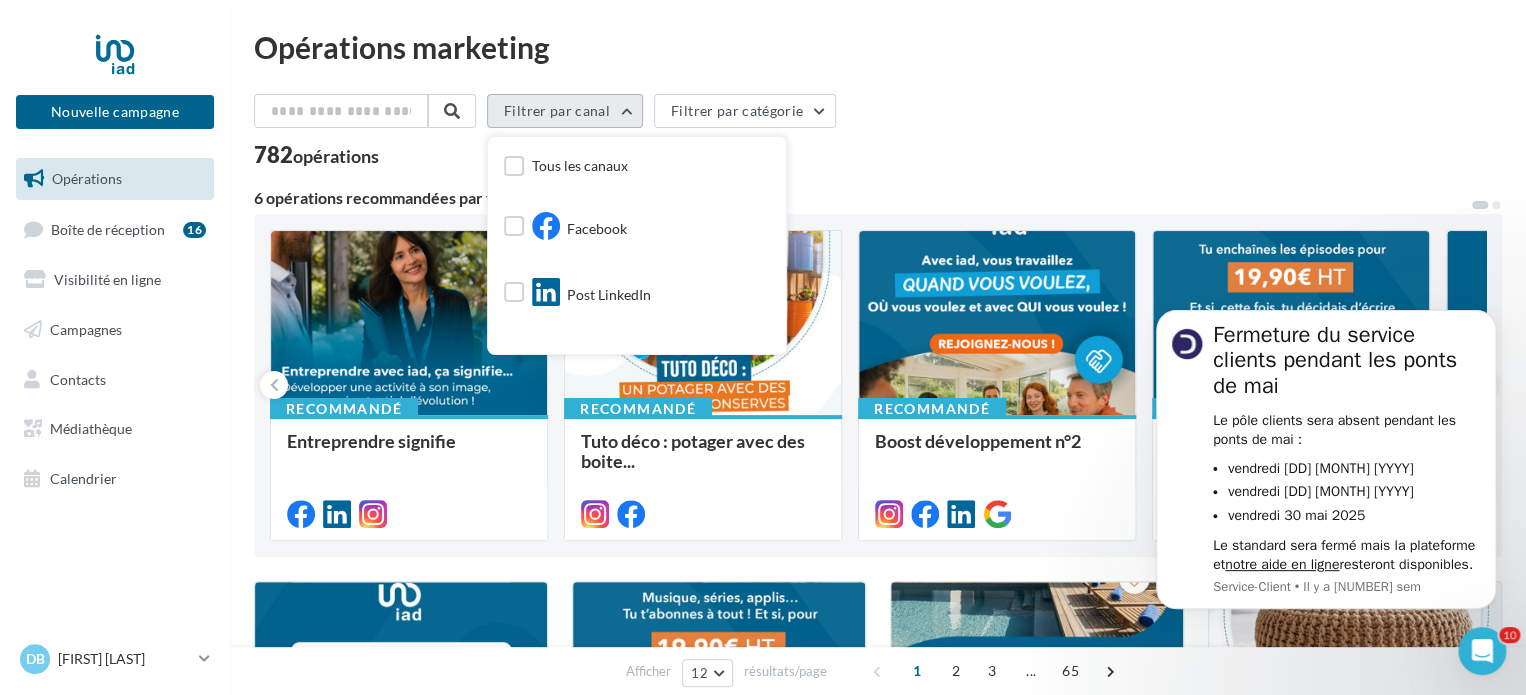 click on "Filtrer par canal" at bounding box center [565, 111] 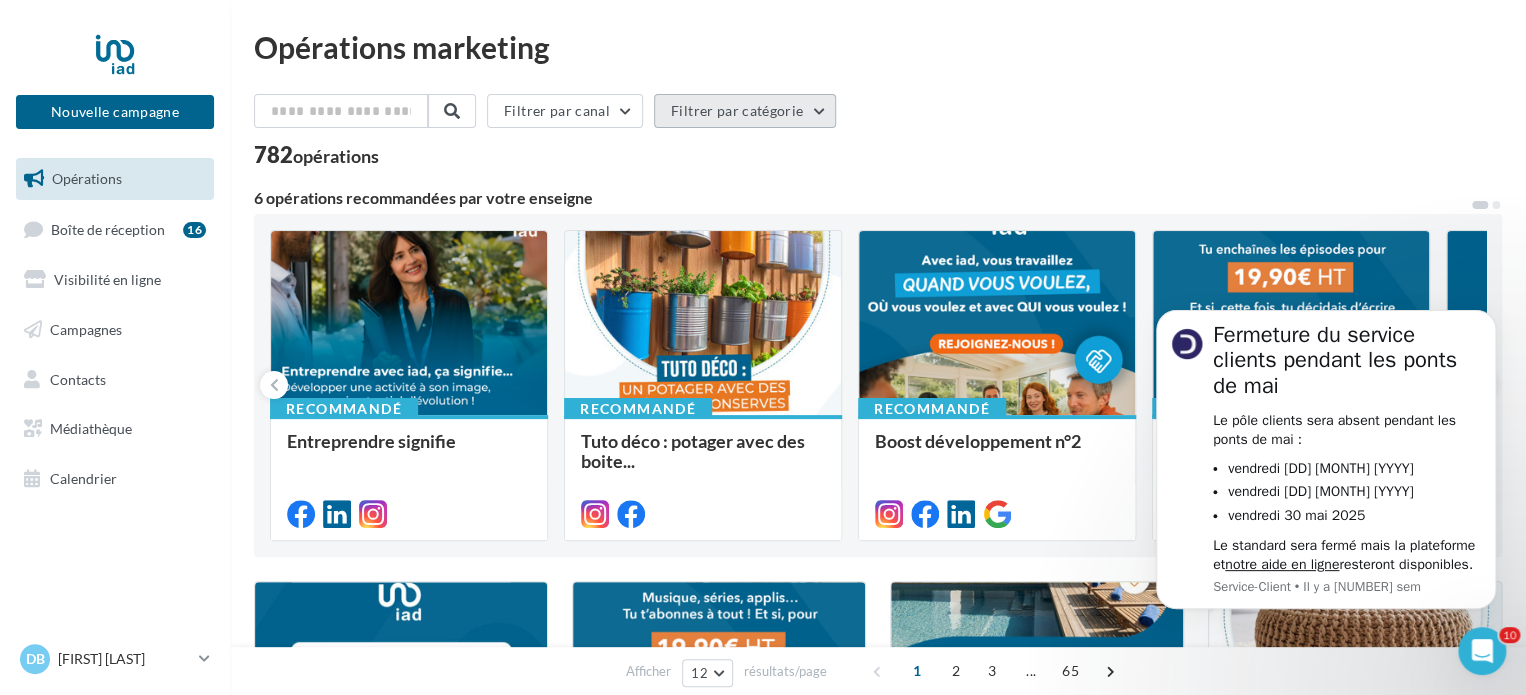 click on "Filtrer par catégorie" at bounding box center (745, 111) 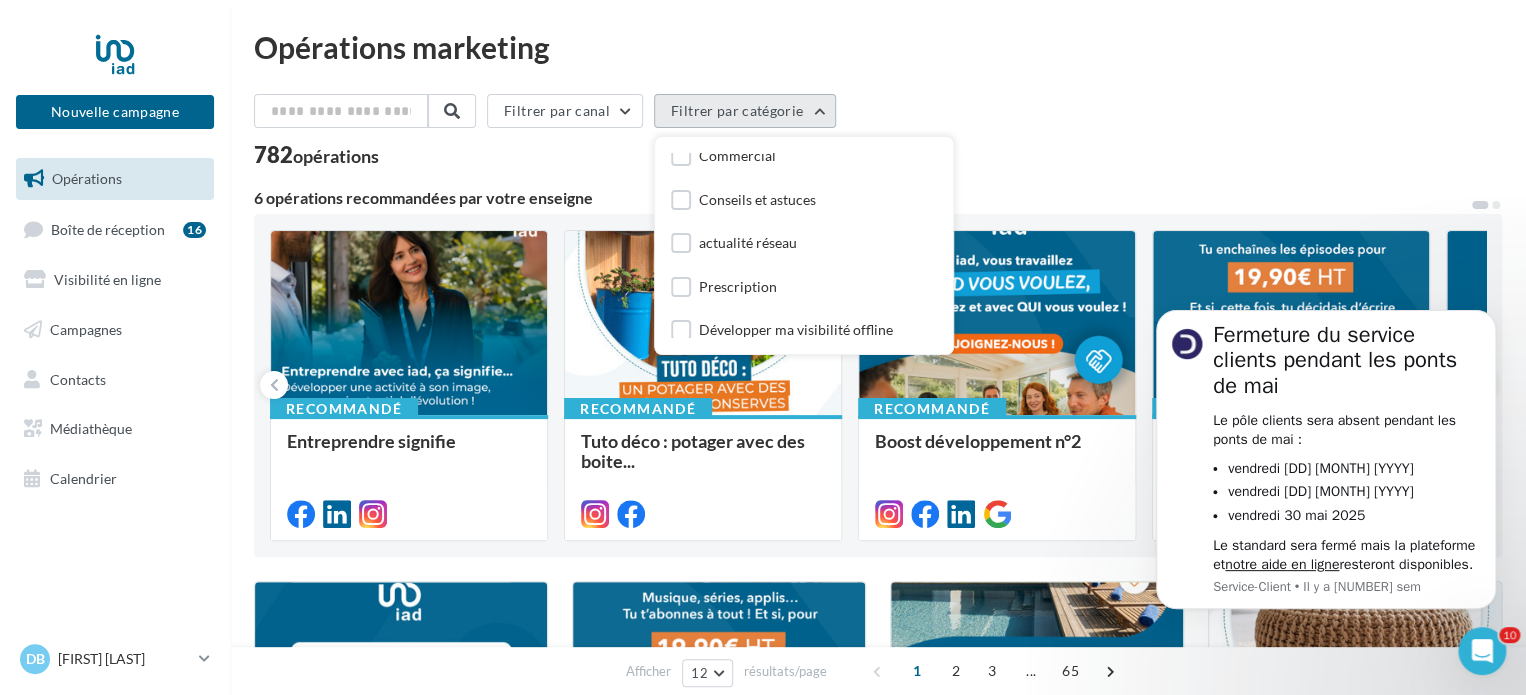 scroll, scrollTop: 236, scrollLeft: 0, axis: vertical 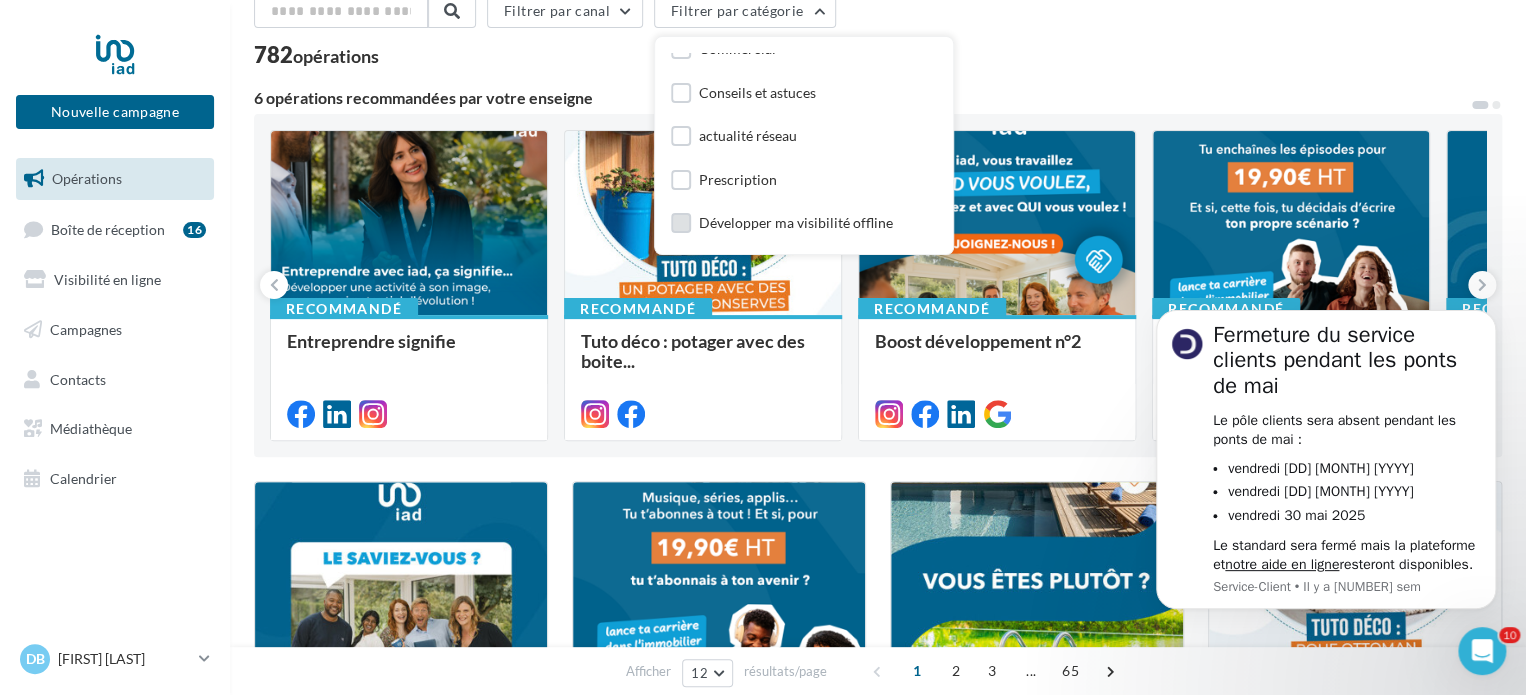 click on "Développer ma visibilité offline" at bounding box center (796, 223) 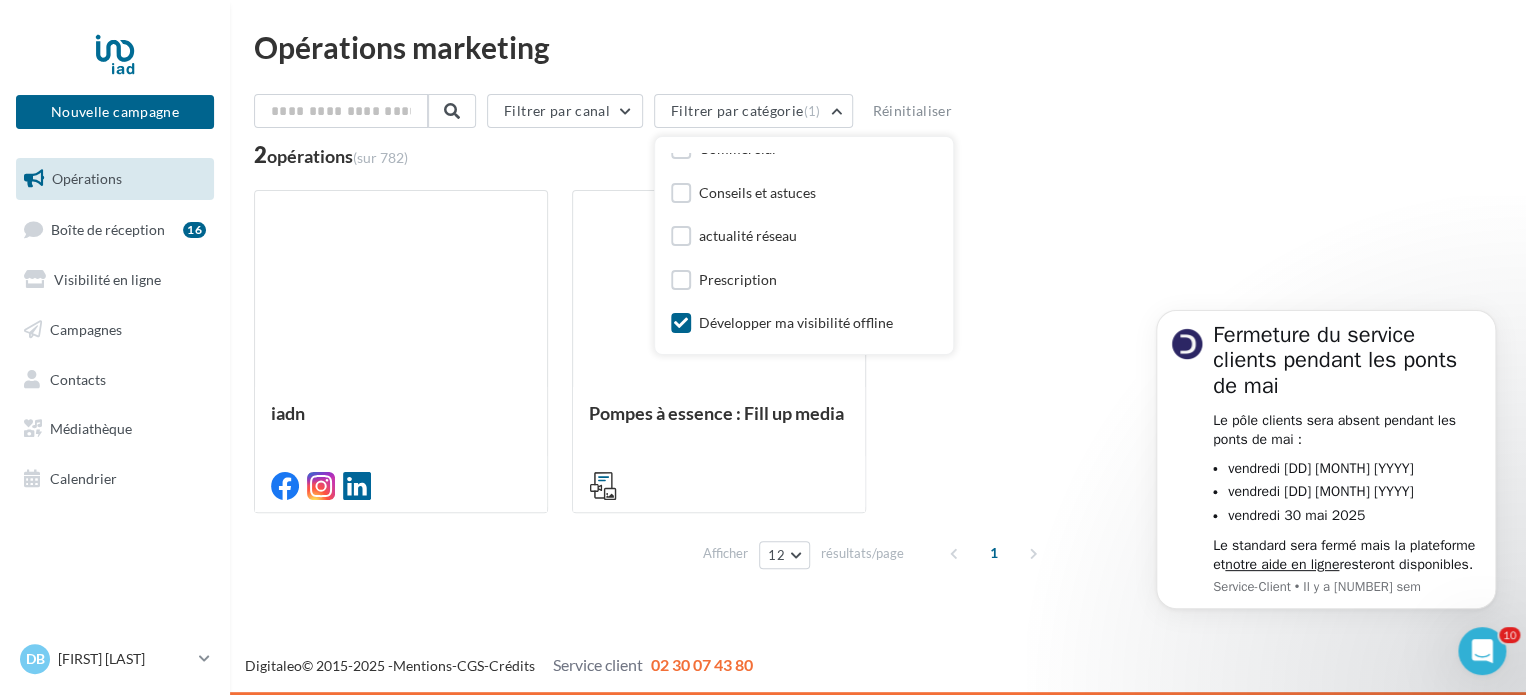 scroll, scrollTop: 0, scrollLeft: 0, axis: both 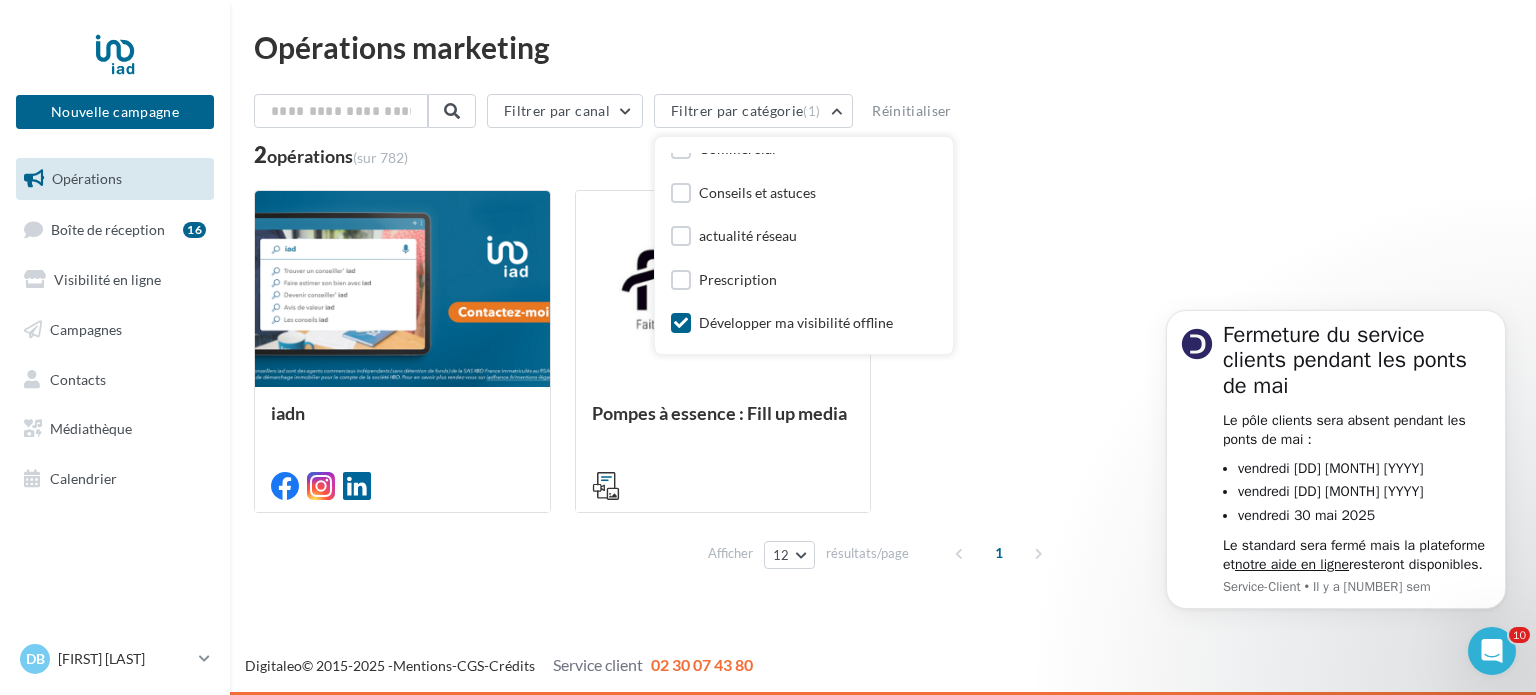 click at bounding box center [681, 323] 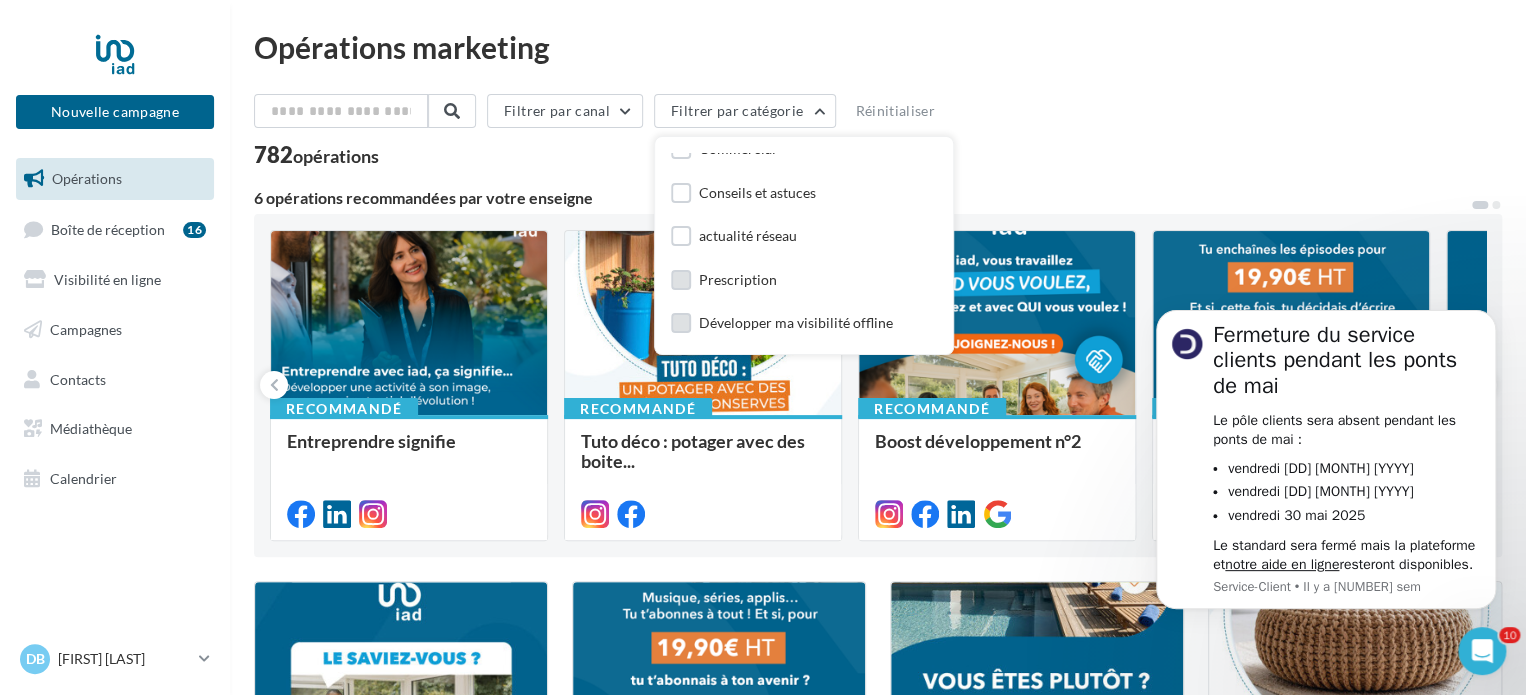 click at bounding box center (681, 280) 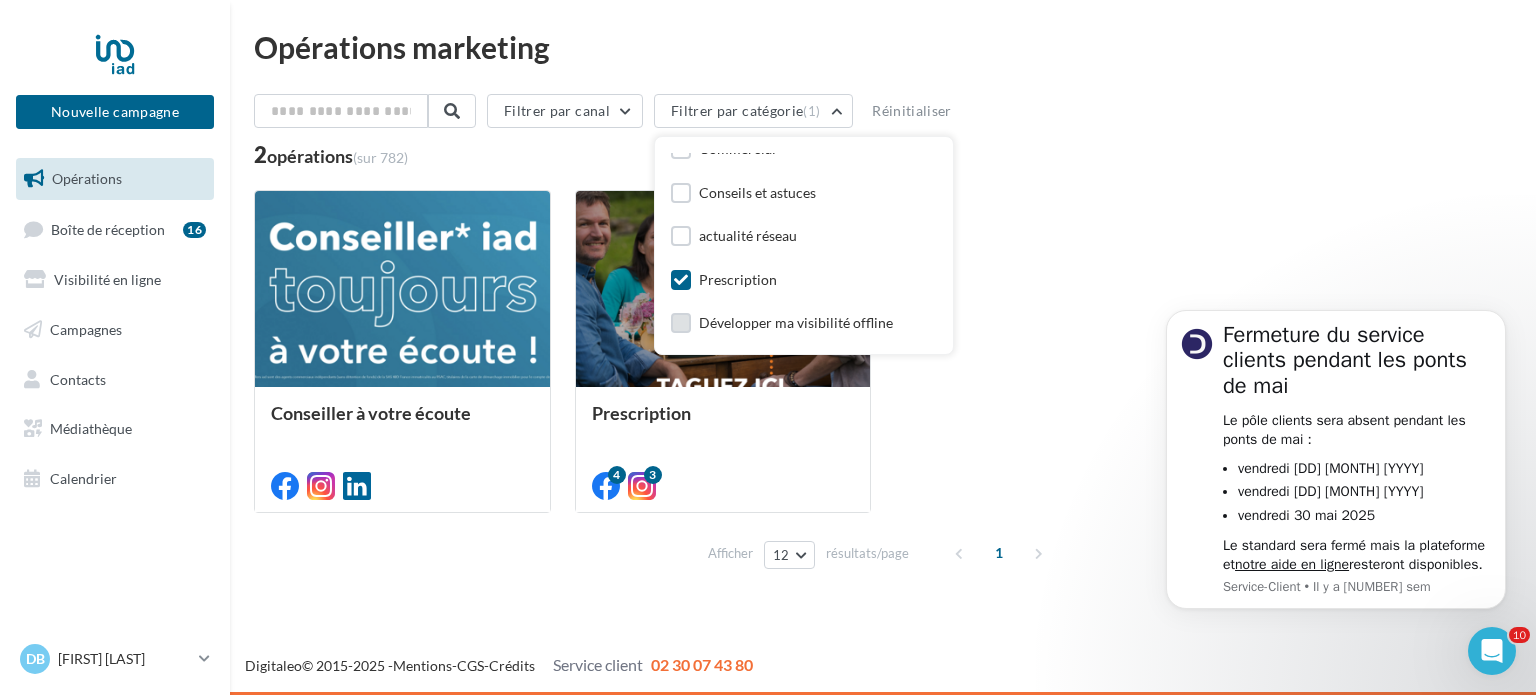 click at bounding box center (681, 280) 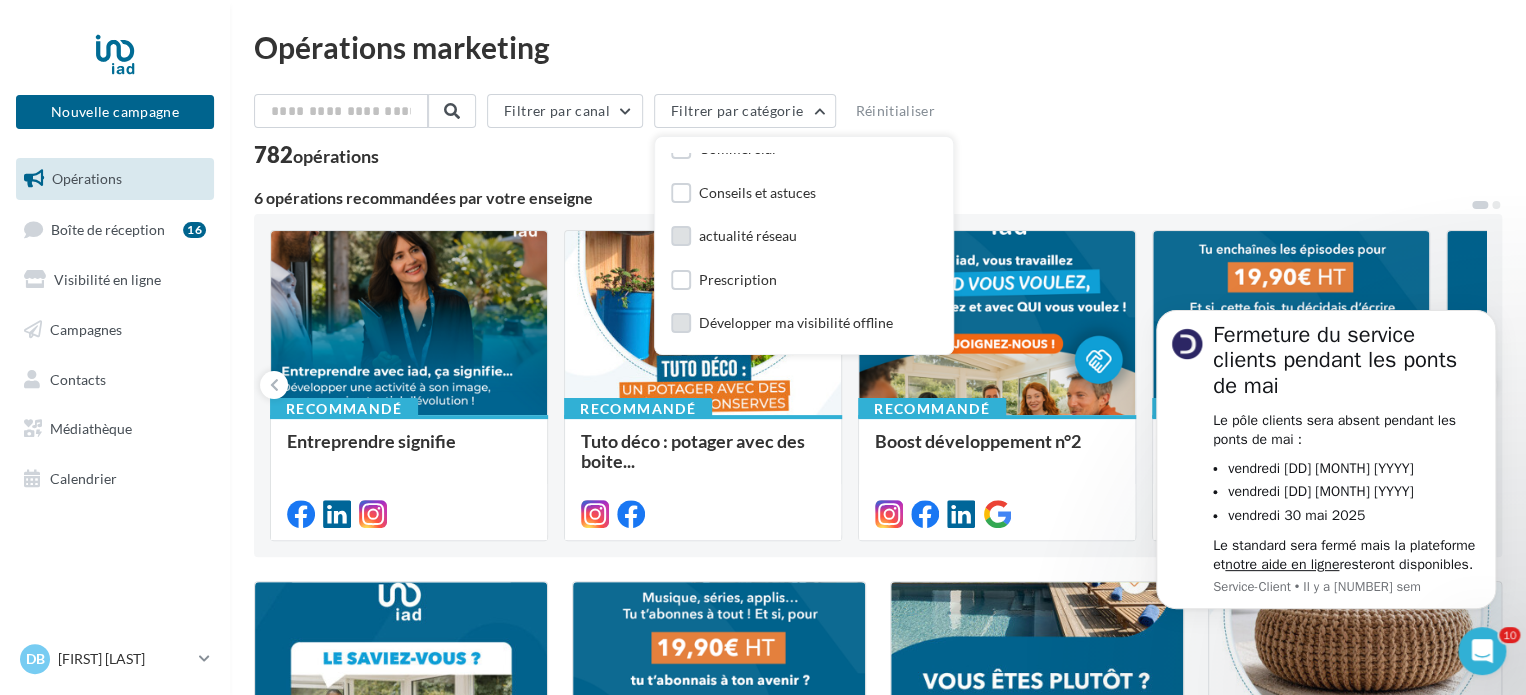 click at bounding box center (681, 236) 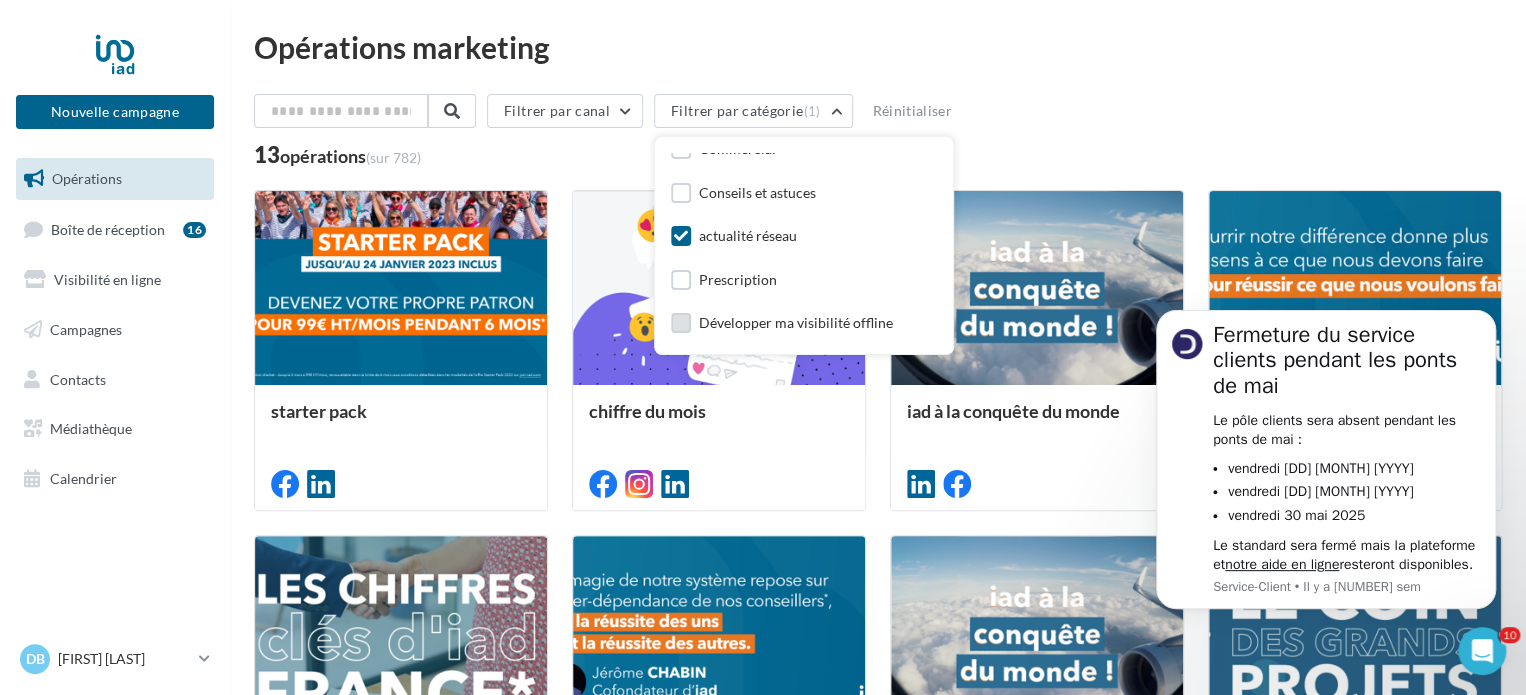 click at bounding box center (681, 236) 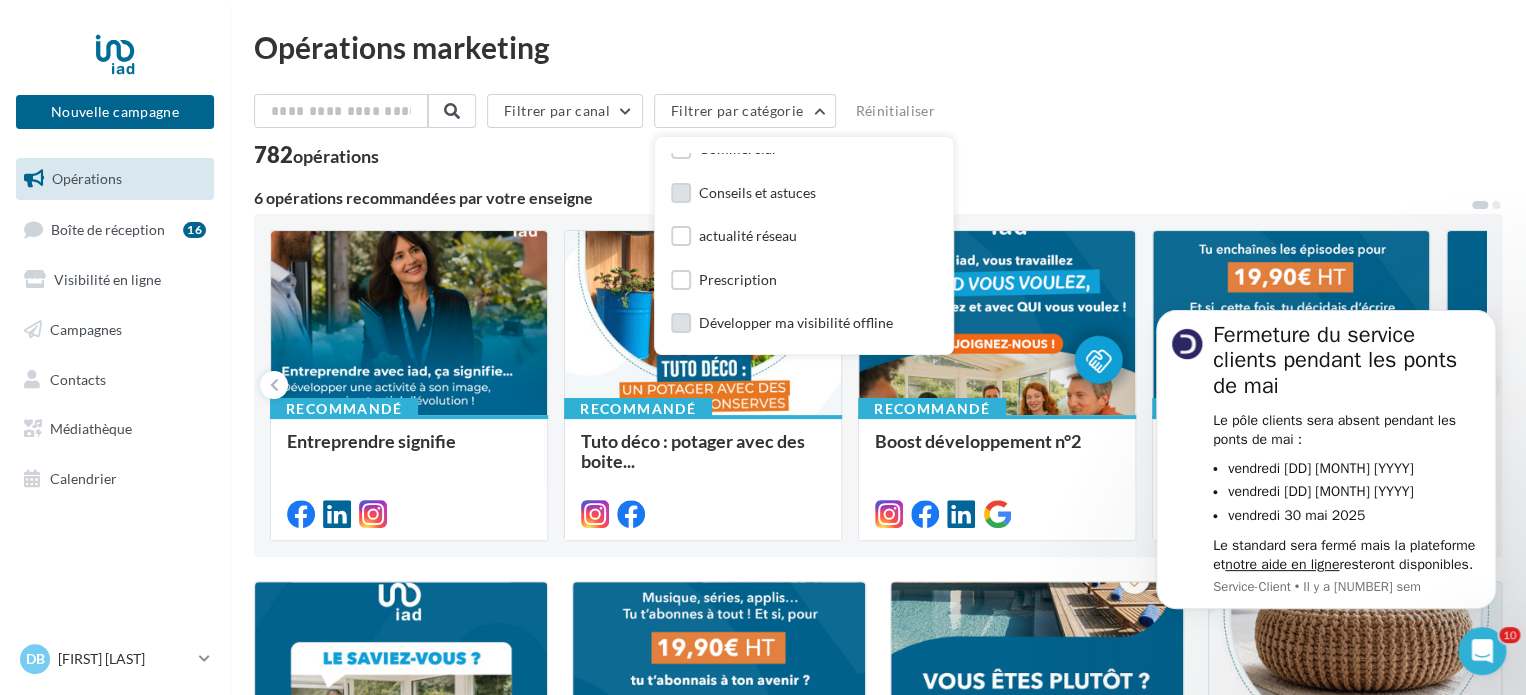 click at bounding box center (681, 193) 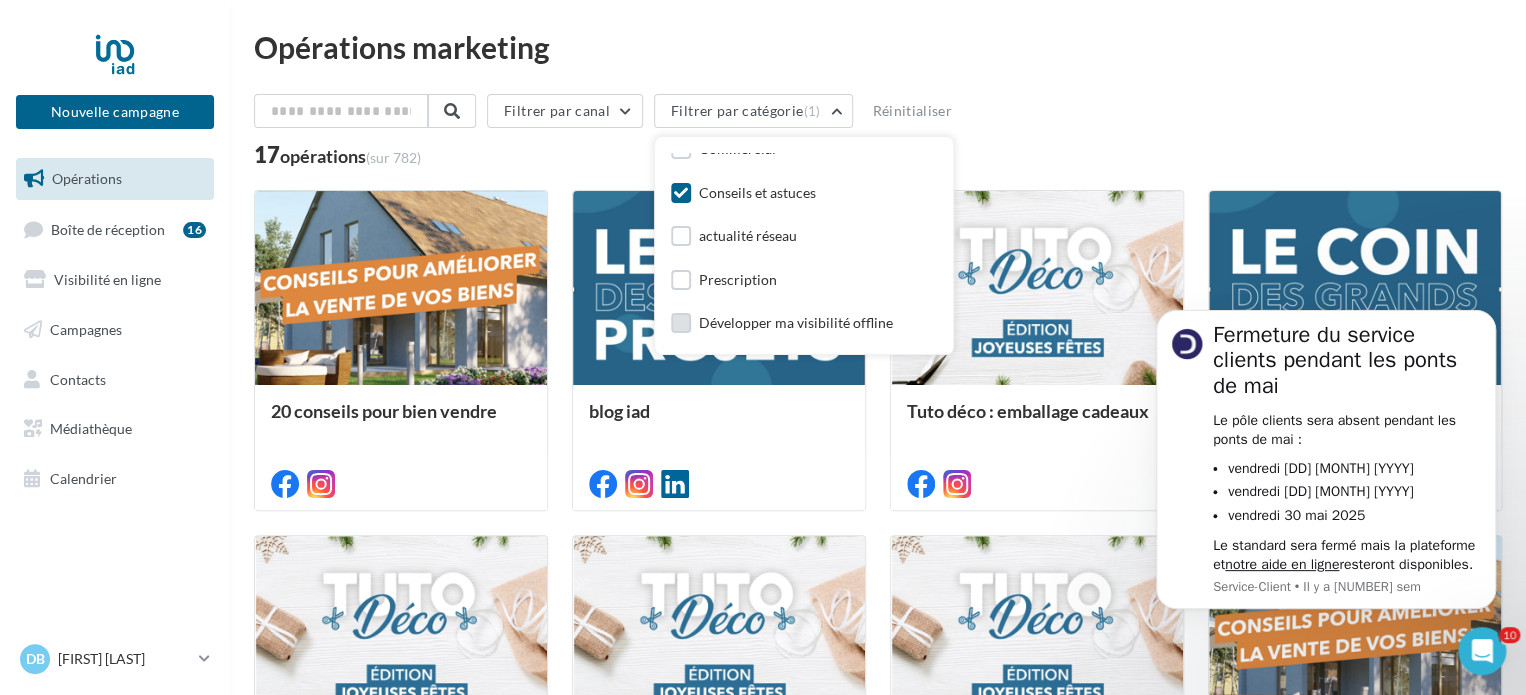 click at bounding box center [681, 193] 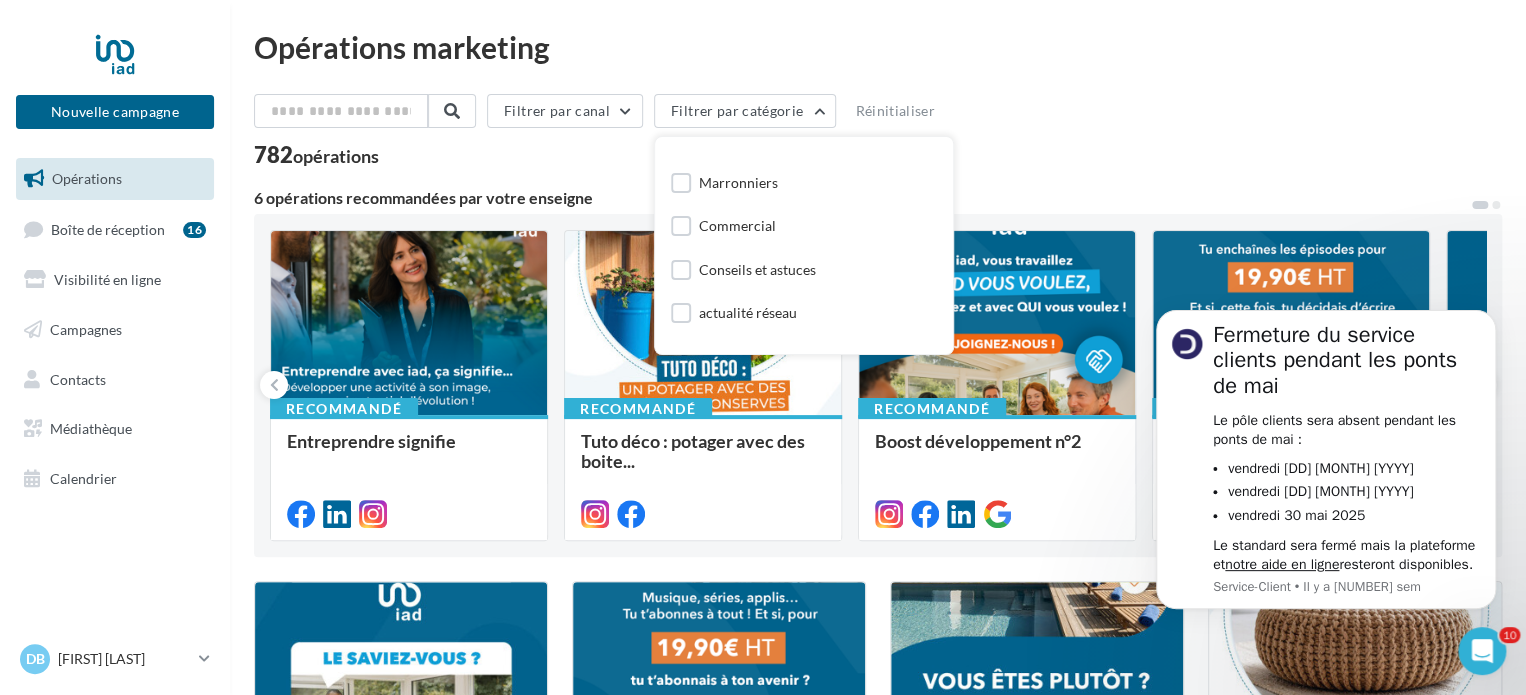 scroll, scrollTop: 36, scrollLeft: 0, axis: vertical 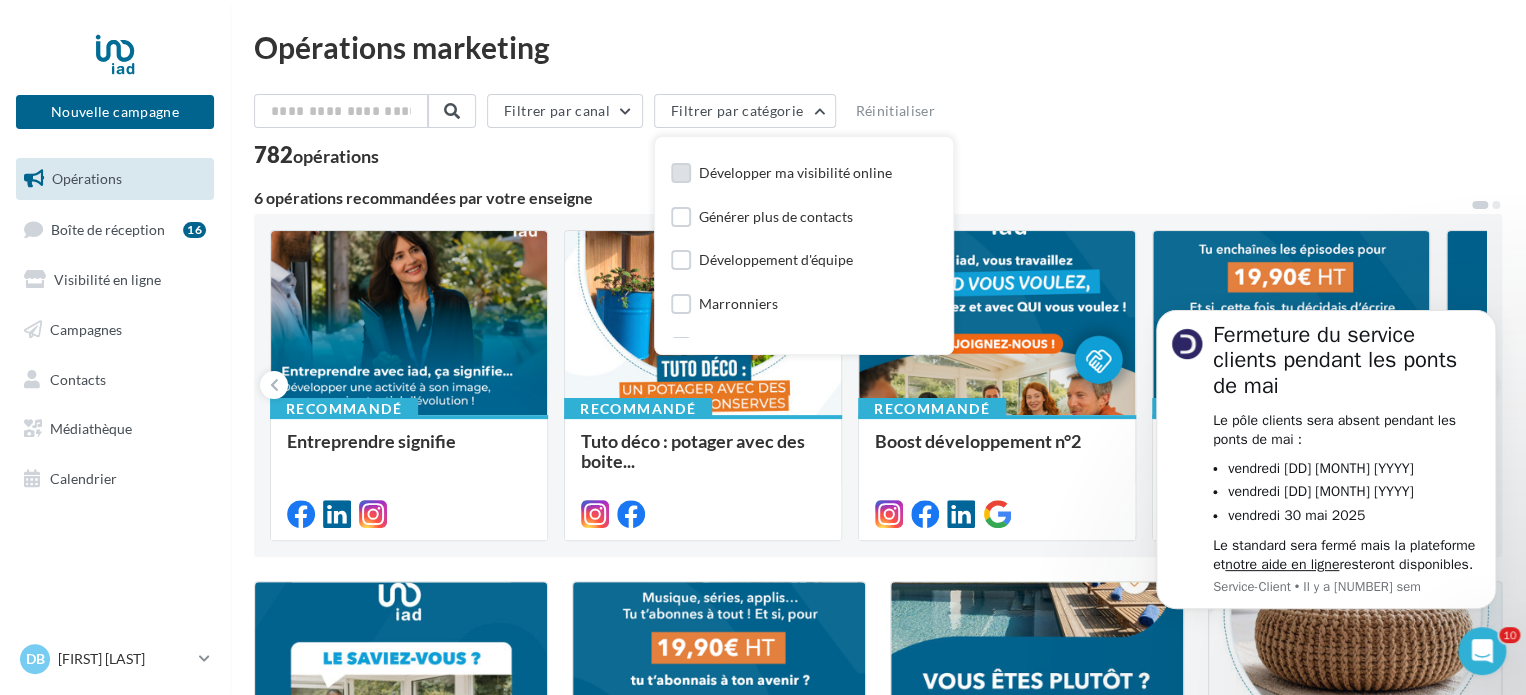 click at bounding box center (681, 173) 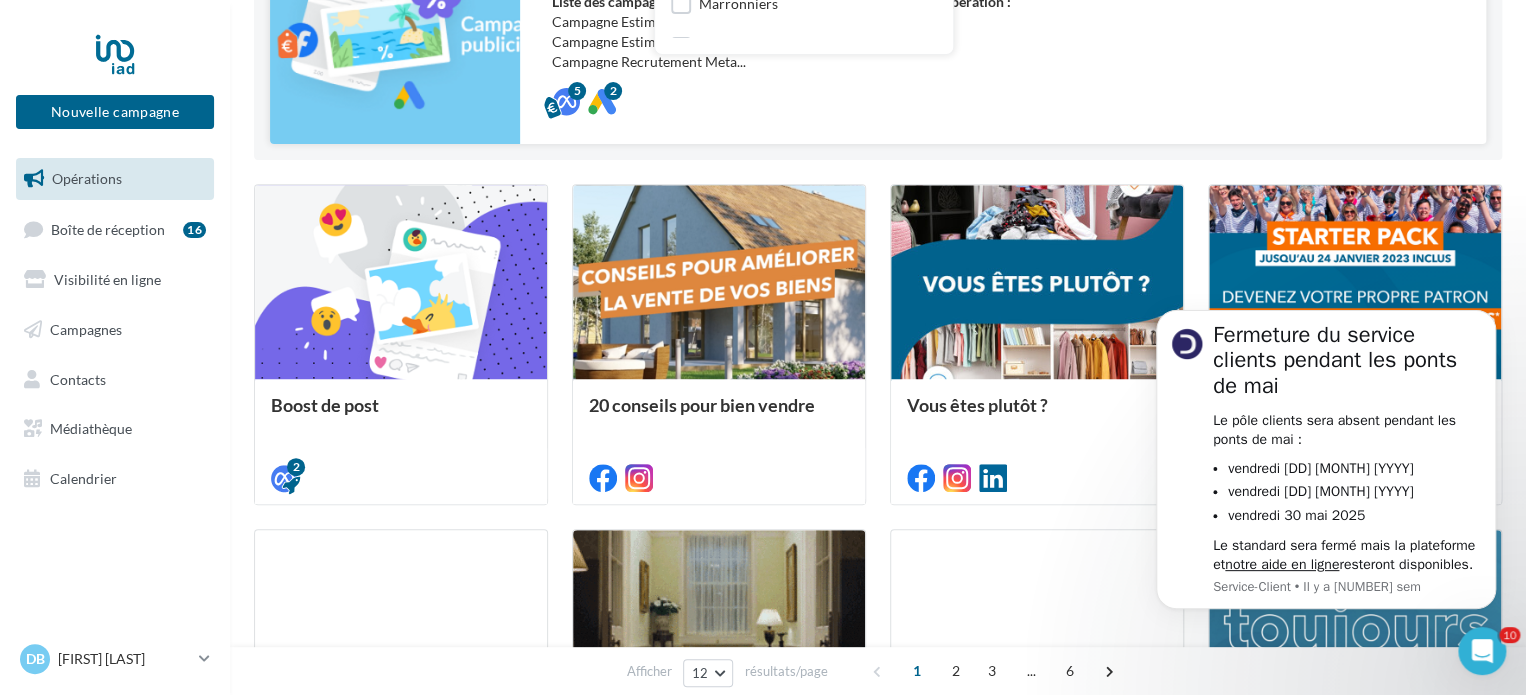 scroll, scrollTop: 0, scrollLeft: 0, axis: both 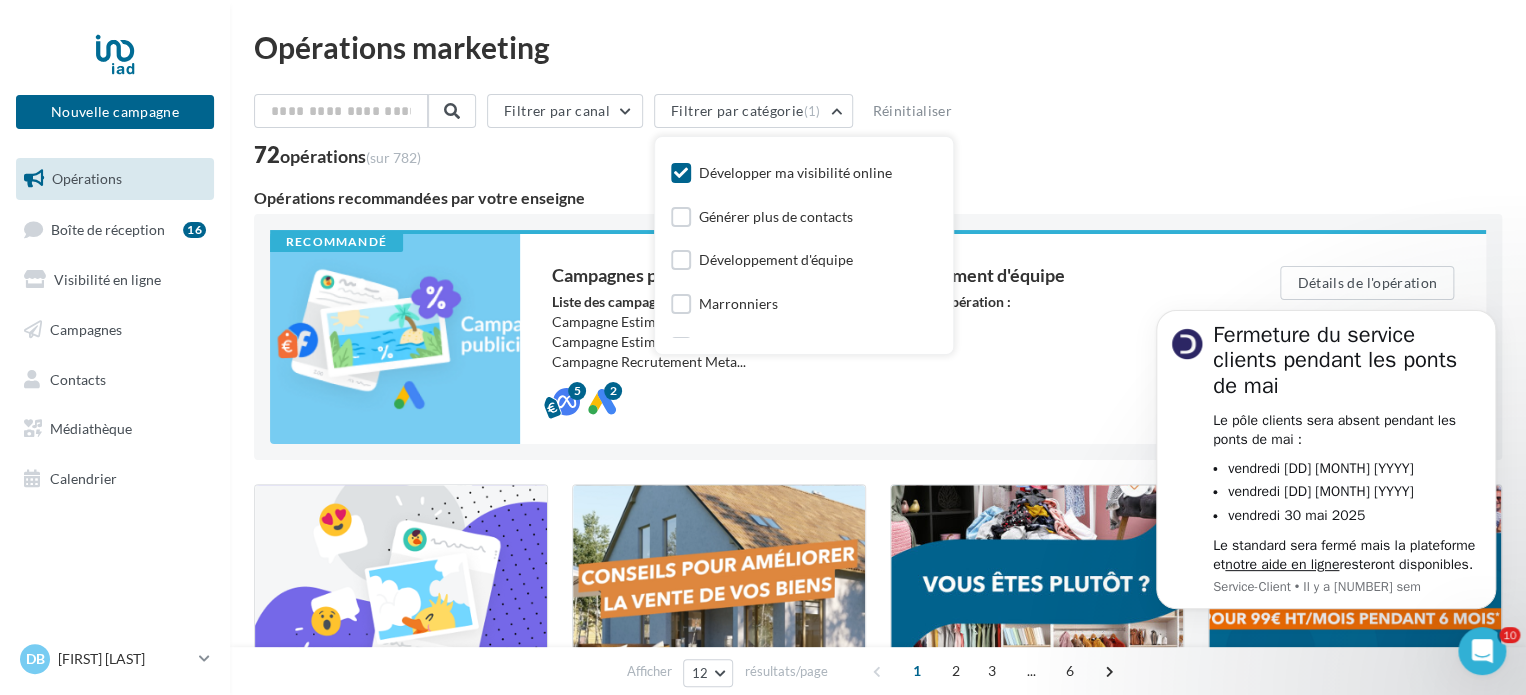 click at bounding box center [681, 173] 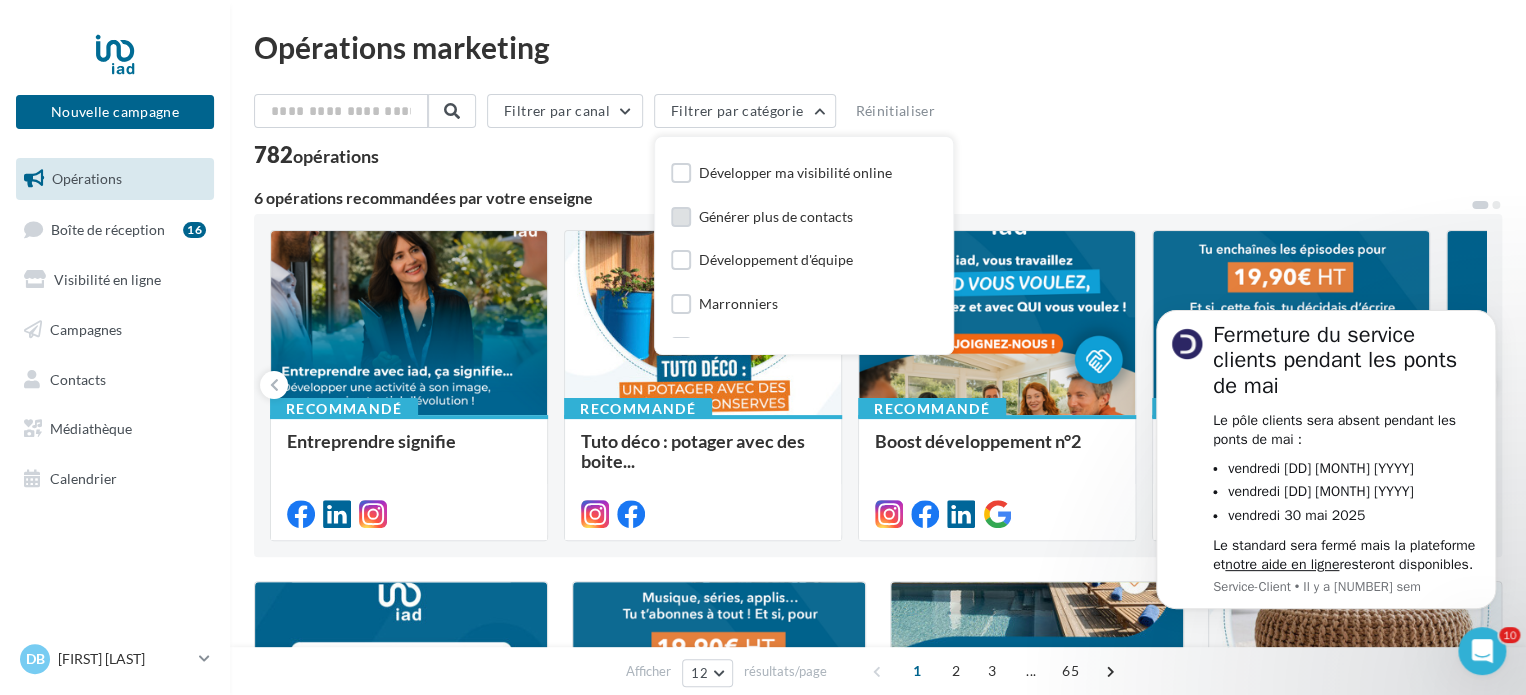 click at bounding box center (681, 217) 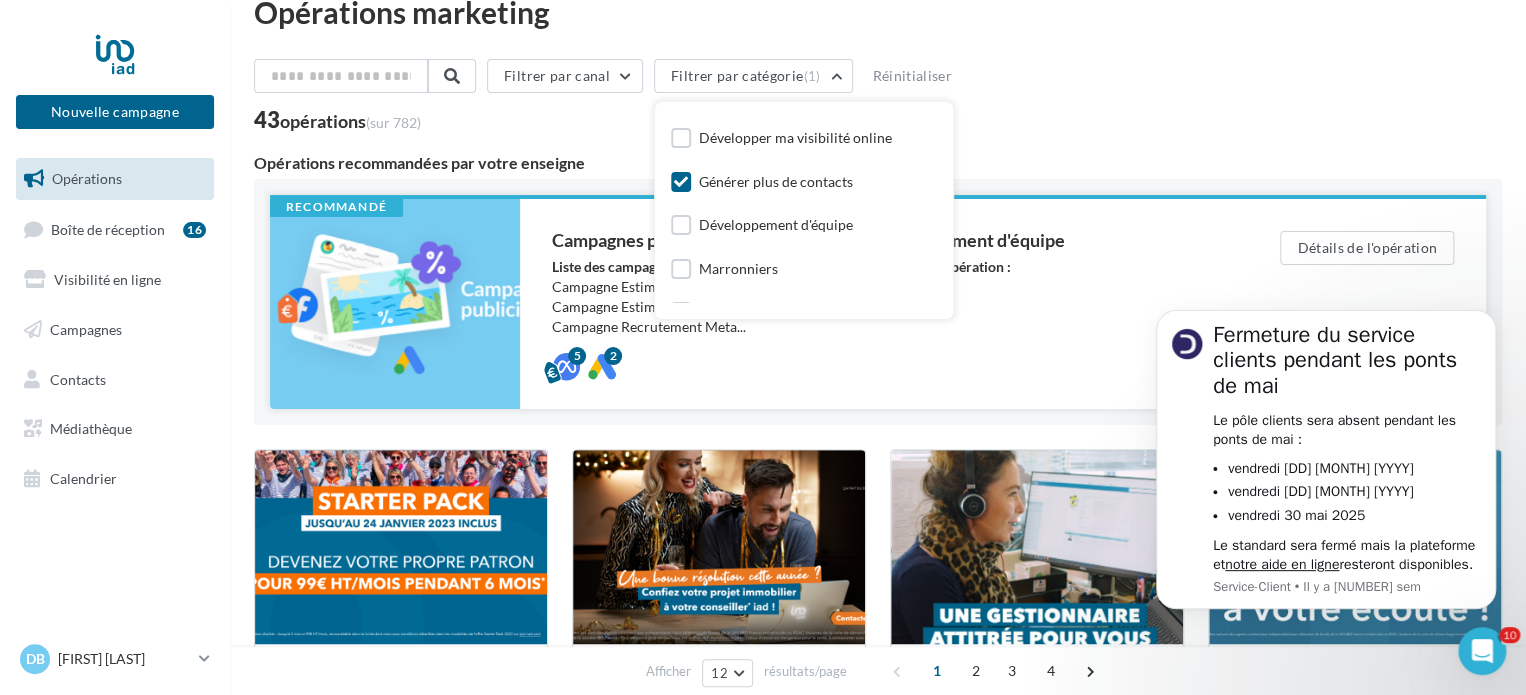 scroll, scrollTop: 0, scrollLeft: 0, axis: both 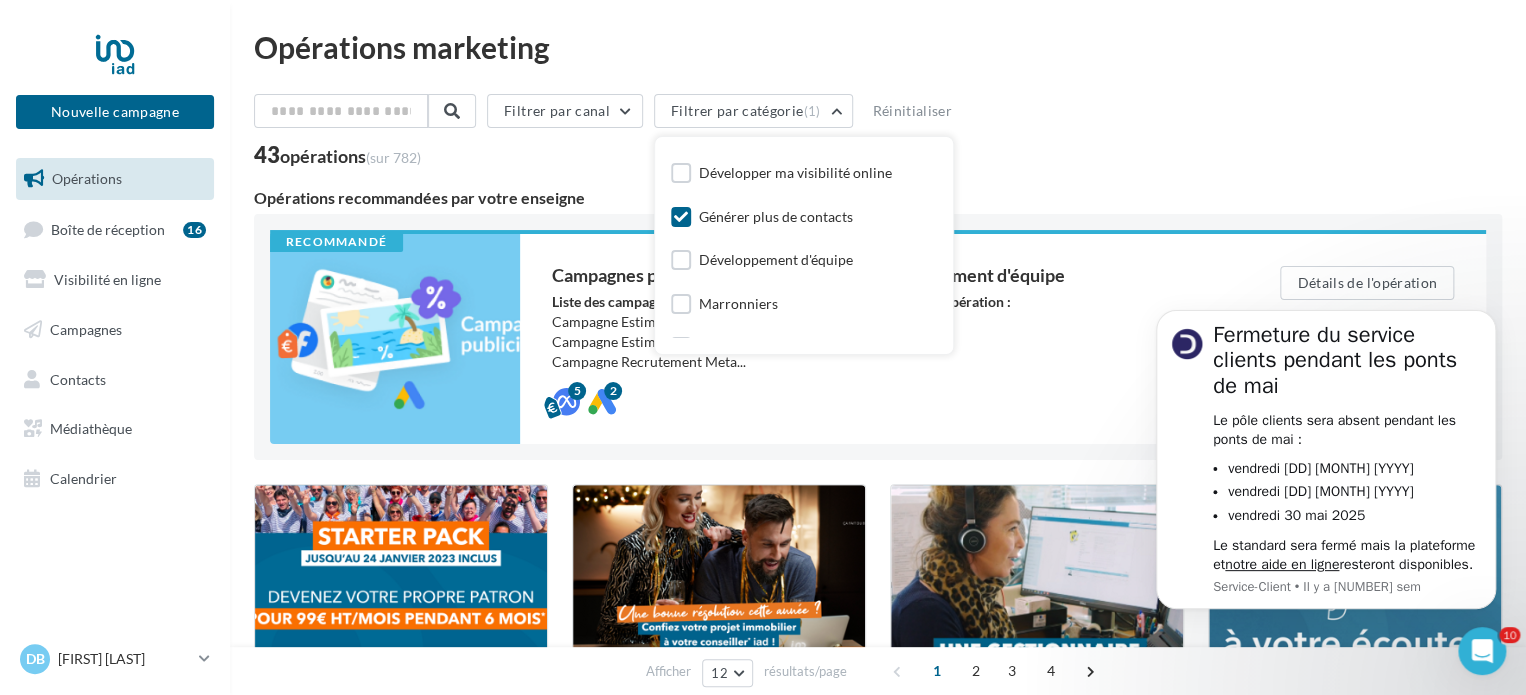 click at bounding box center (681, 217) 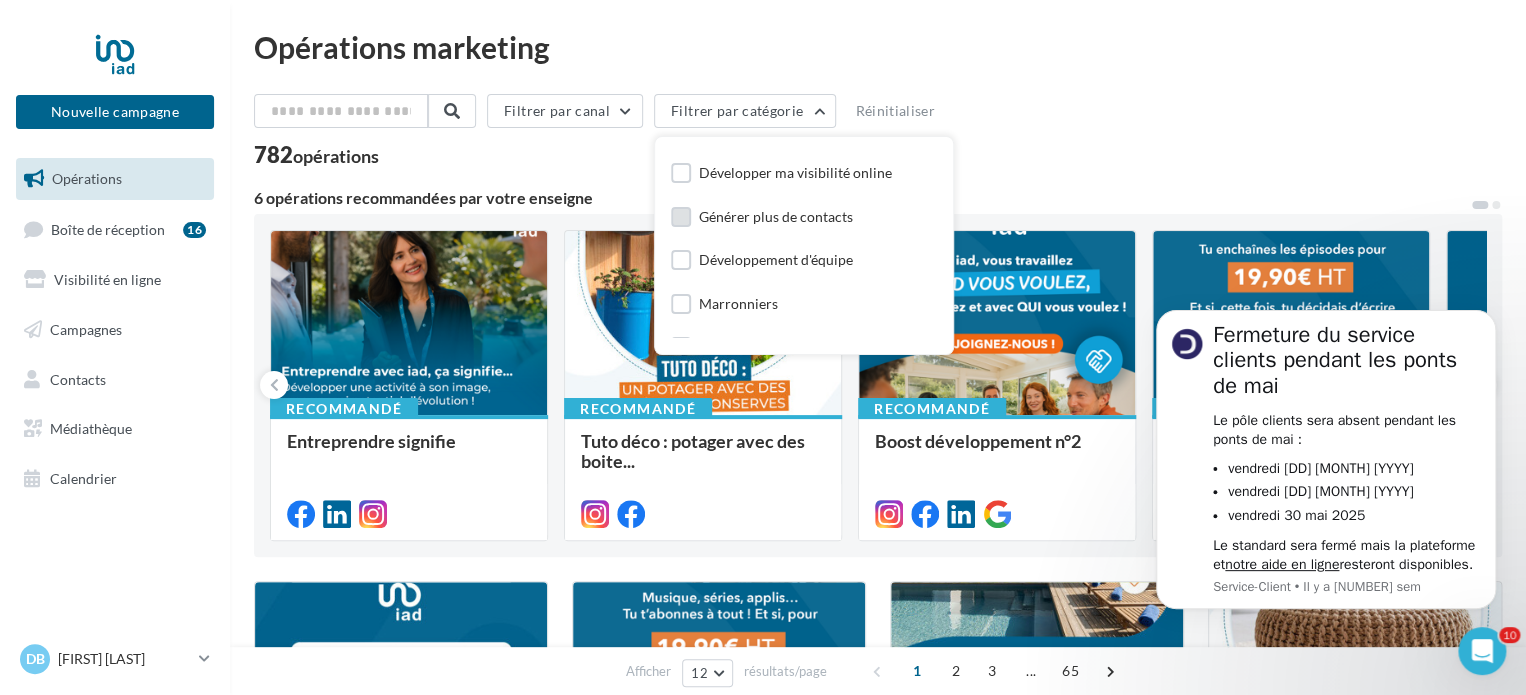 click on "782
opérations" at bounding box center [878, 157] 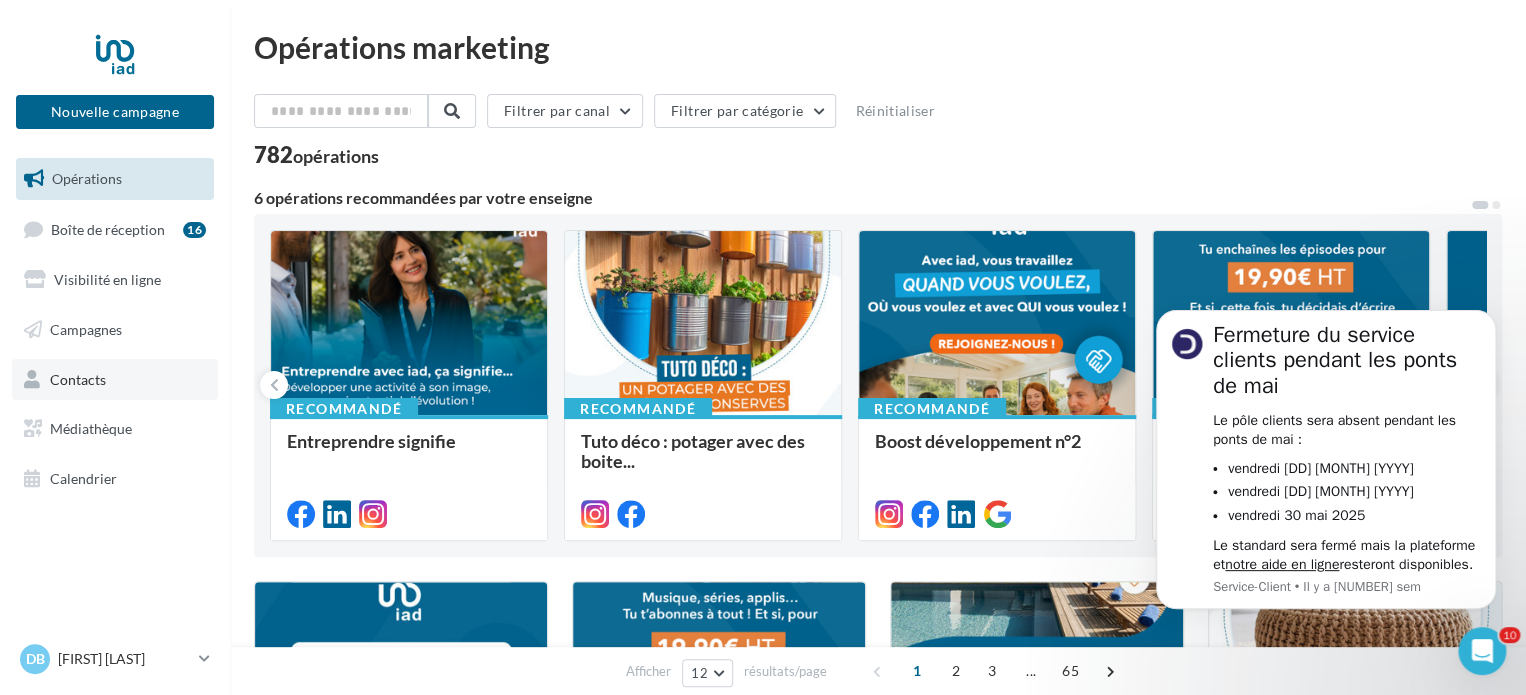 click on "Contacts" at bounding box center [115, 380] 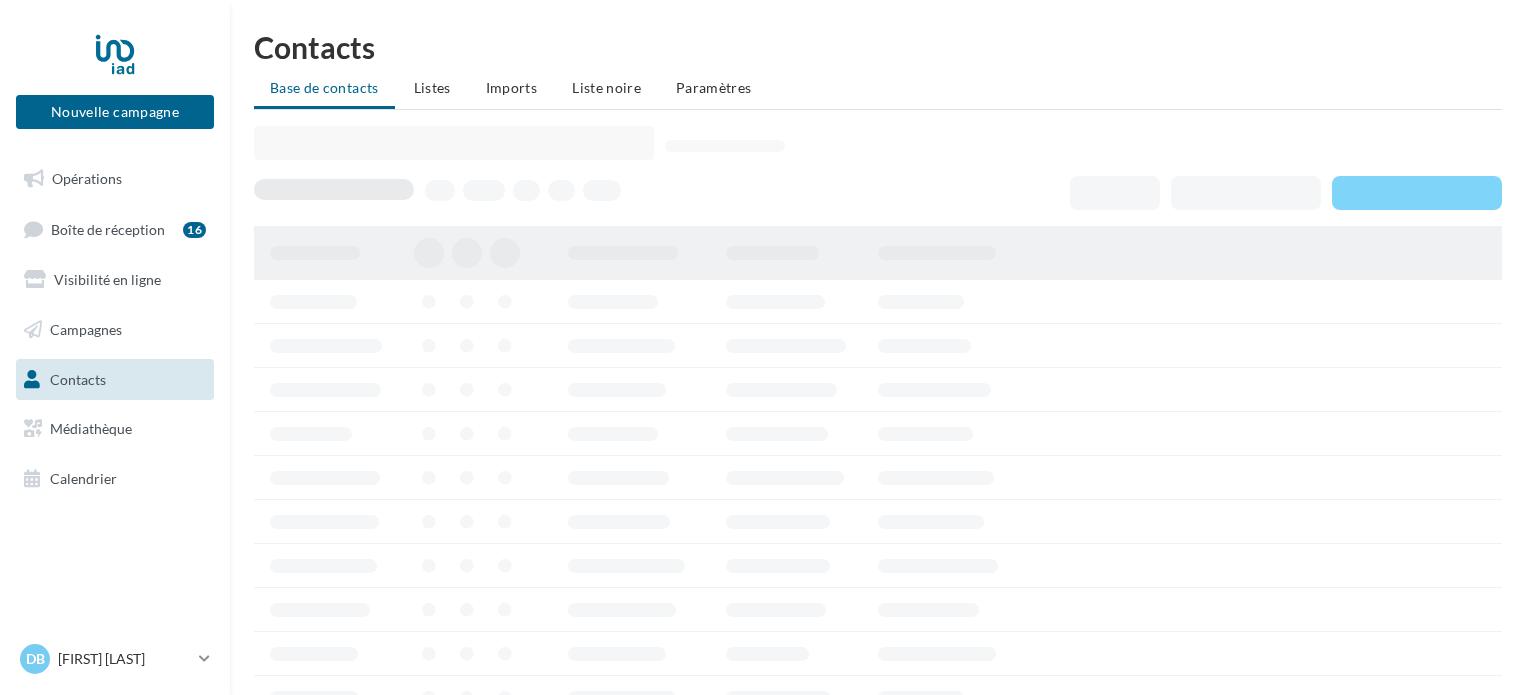 scroll, scrollTop: 0, scrollLeft: 0, axis: both 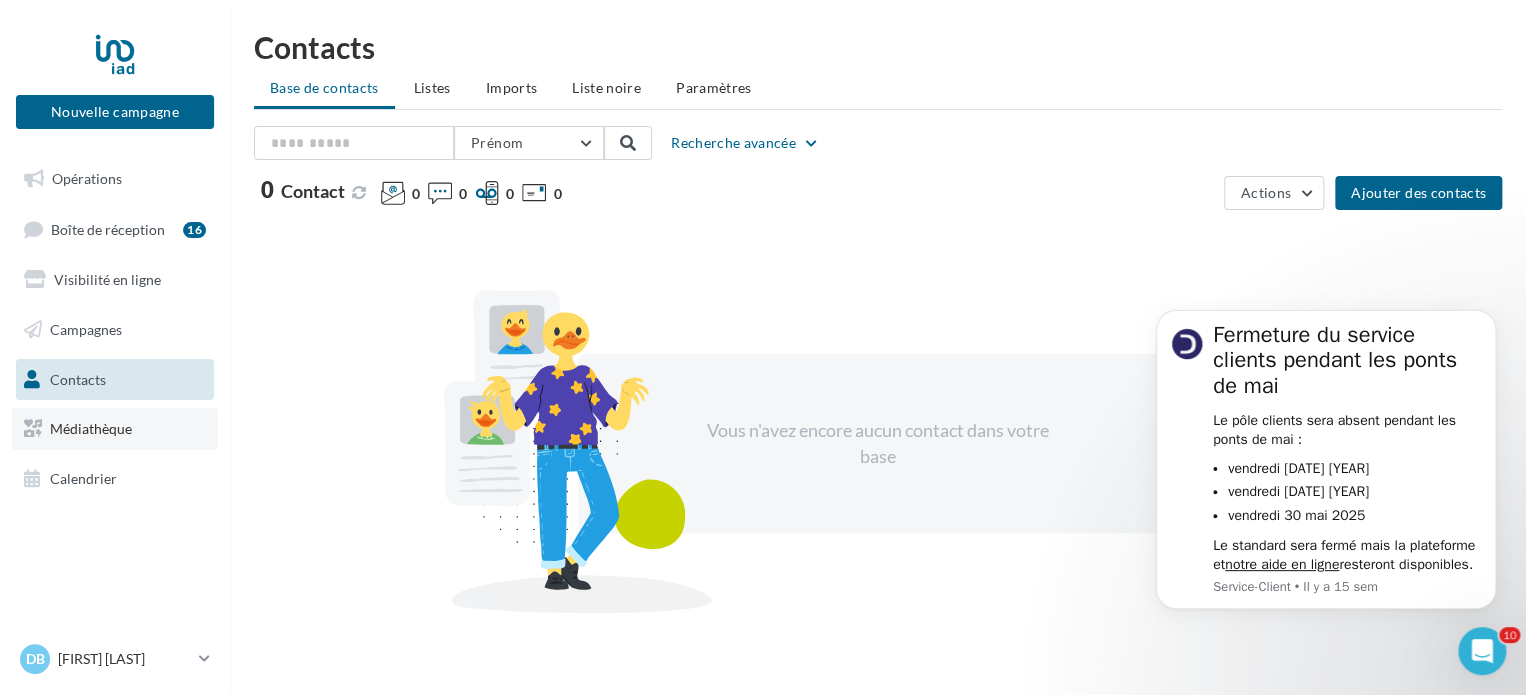 click on "Médiathèque" at bounding box center [115, 429] 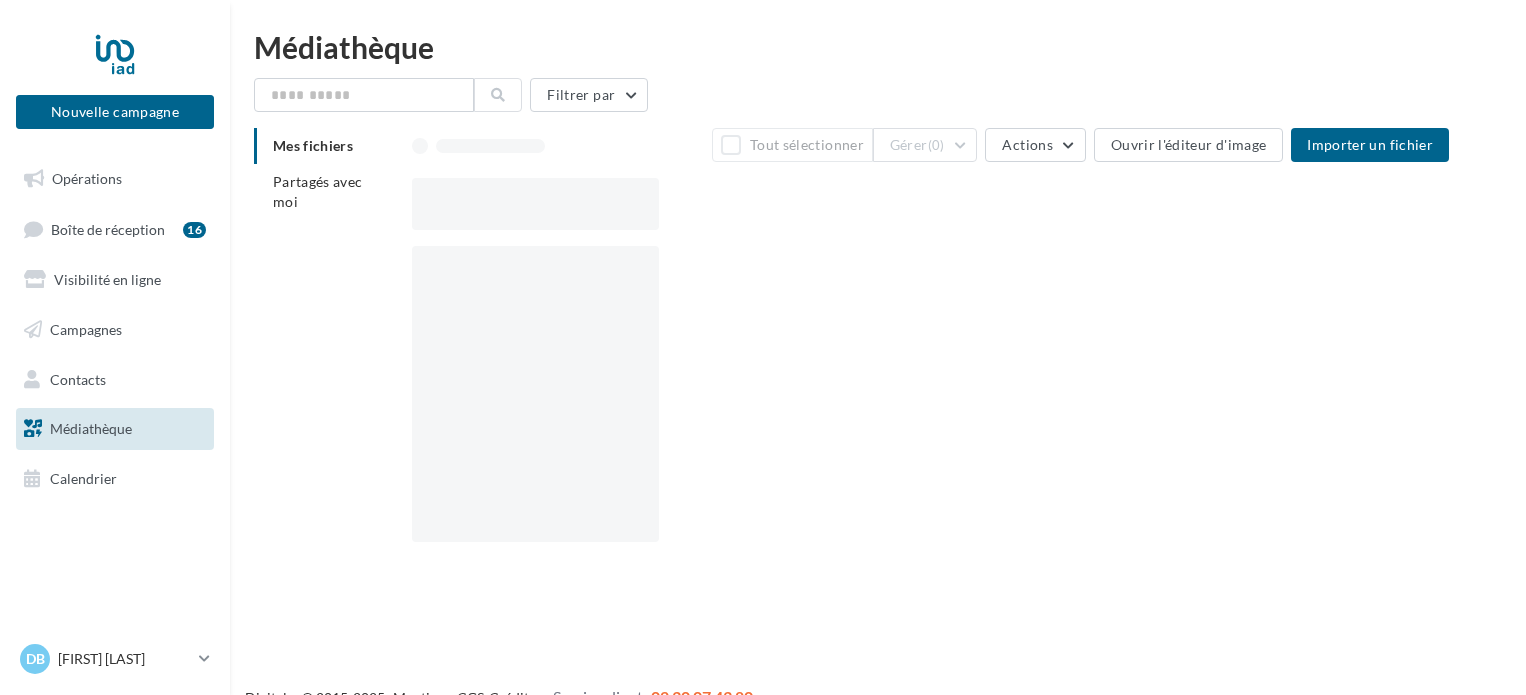 scroll, scrollTop: 0, scrollLeft: 0, axis: both 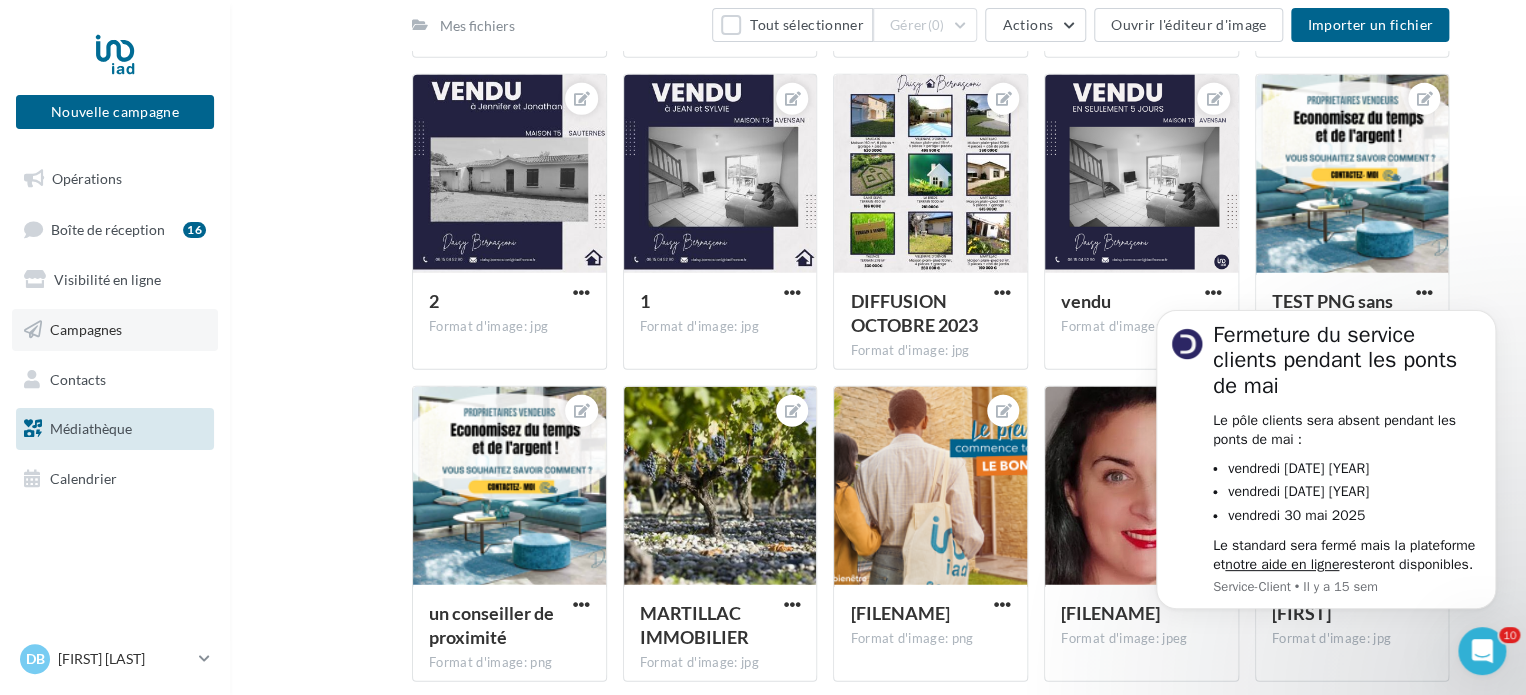 click on "Campagnes" at bounding box center [115, 330] 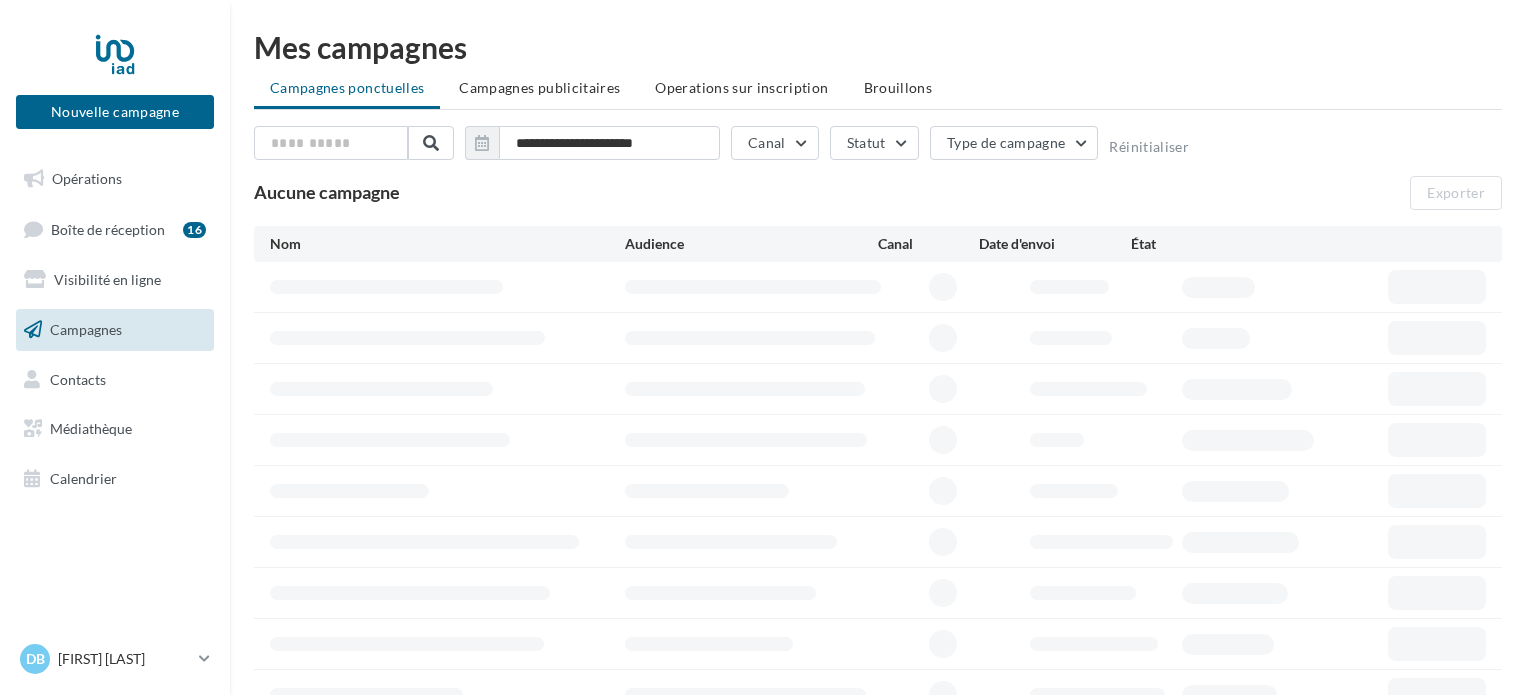 scroll, scrollTop: 0, scrollLeft: 0, axis: both 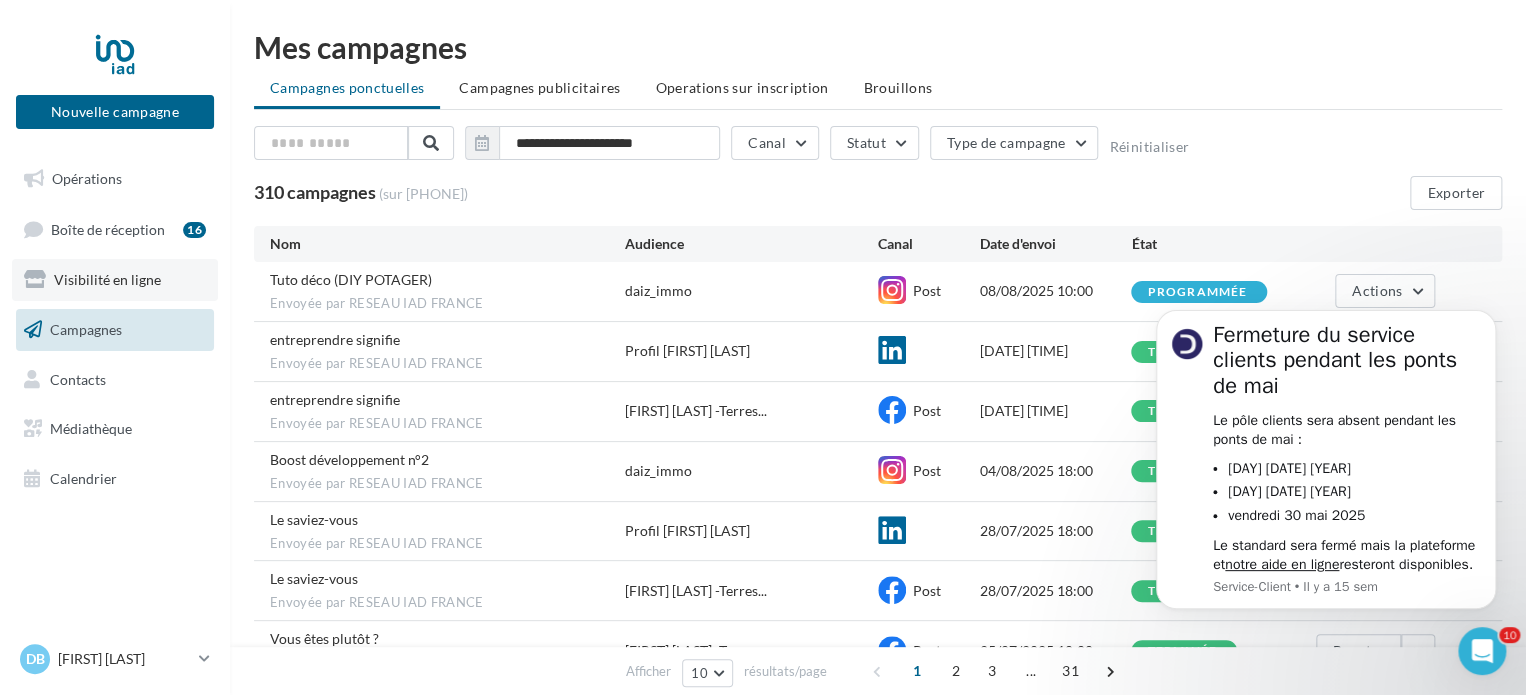 click on "Visibilité en ligne" at bounding box center [107, 279] 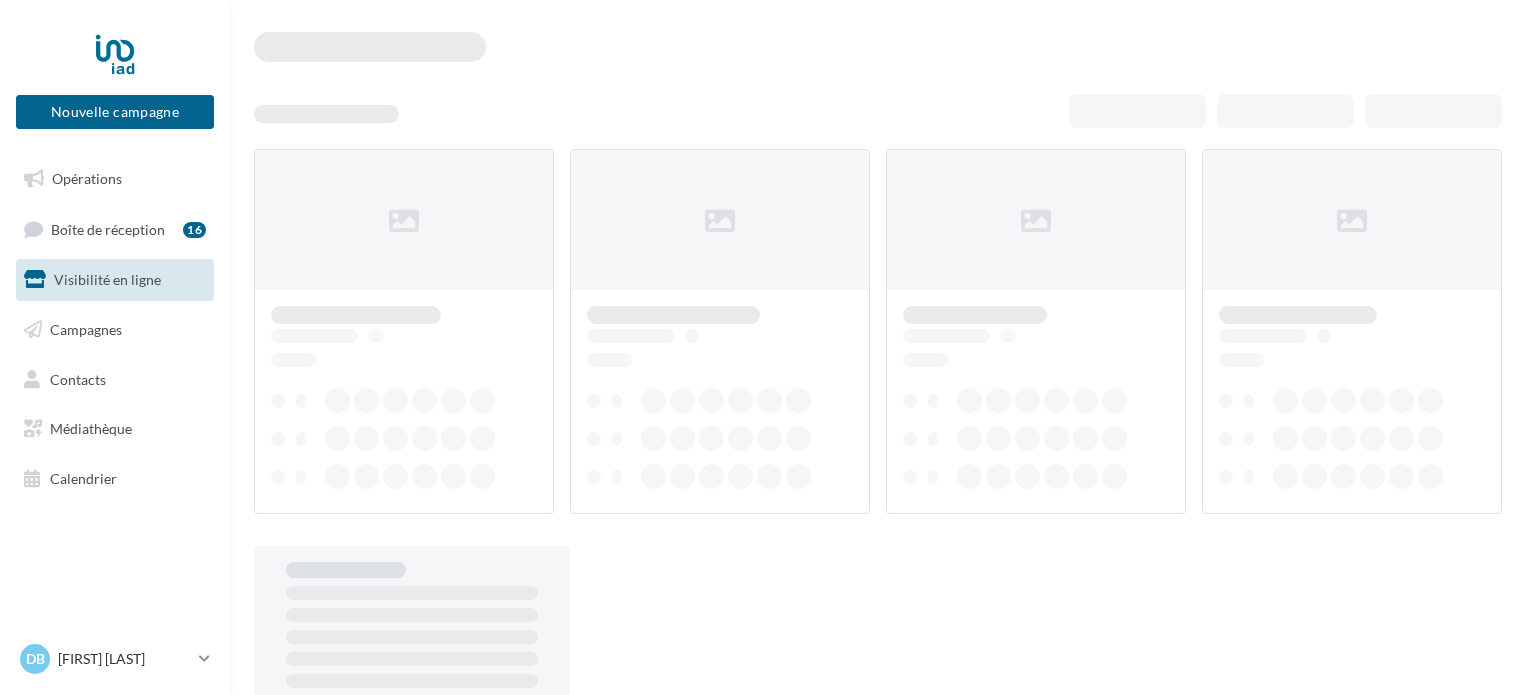 scroll, scrollTop: 0, scrollLeft: 0, axis: both 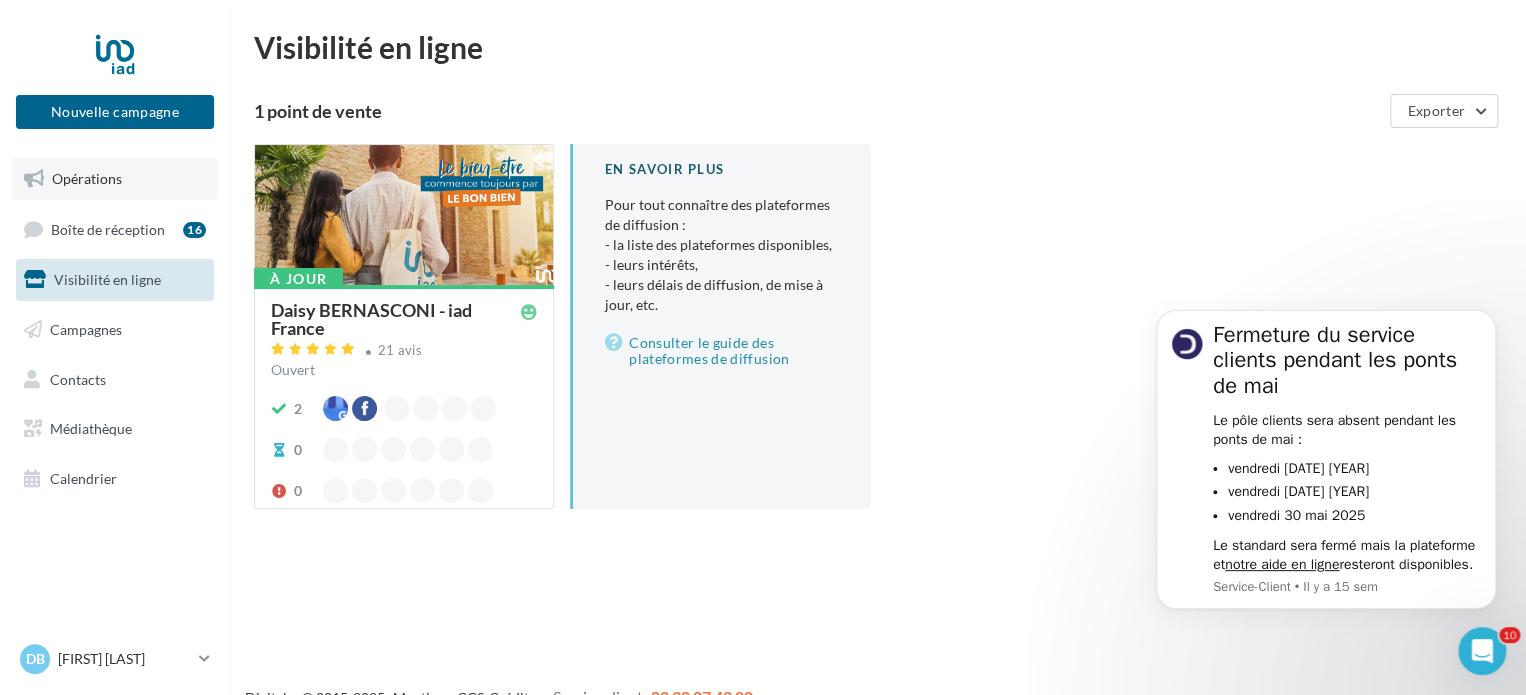 click on "Opérations" at bounding box center (87, 178) 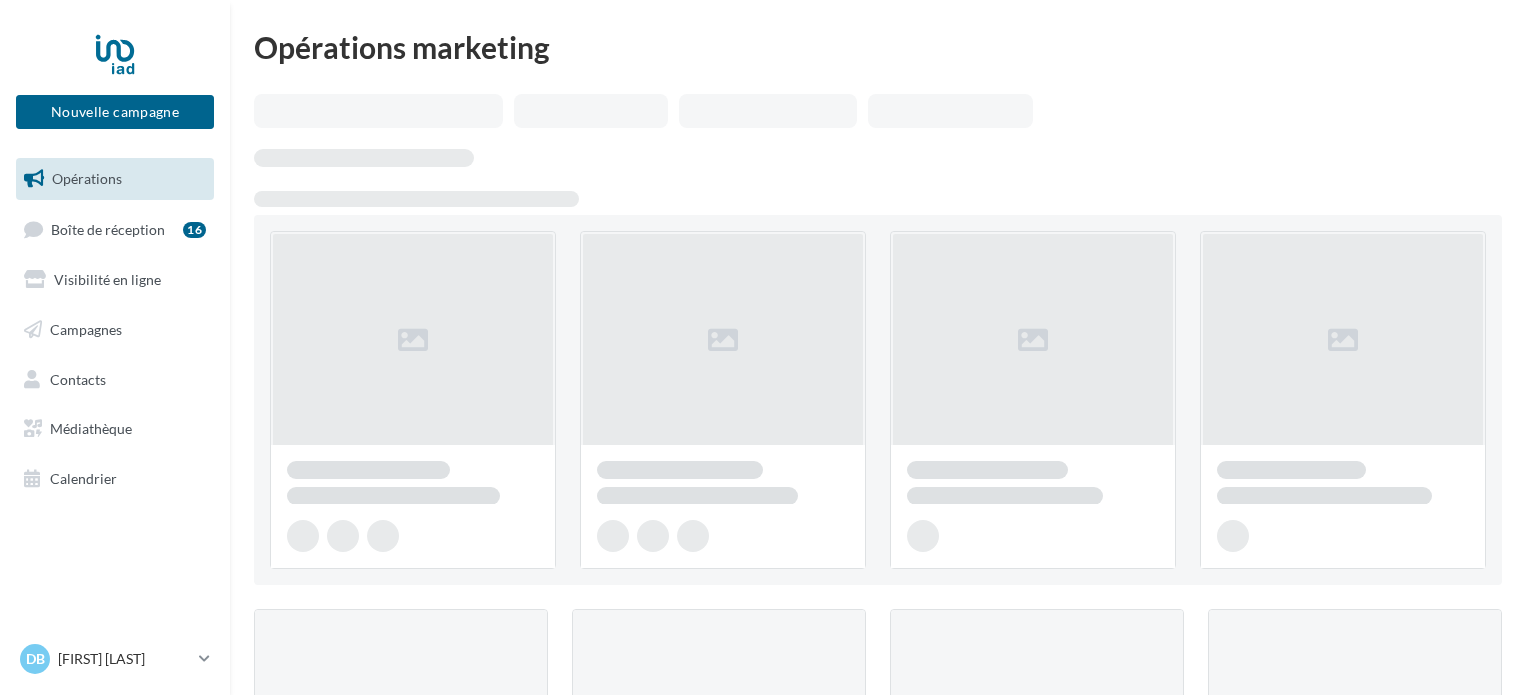 scroll, scrollTop: 0, scrollLeft: 0, axis: both 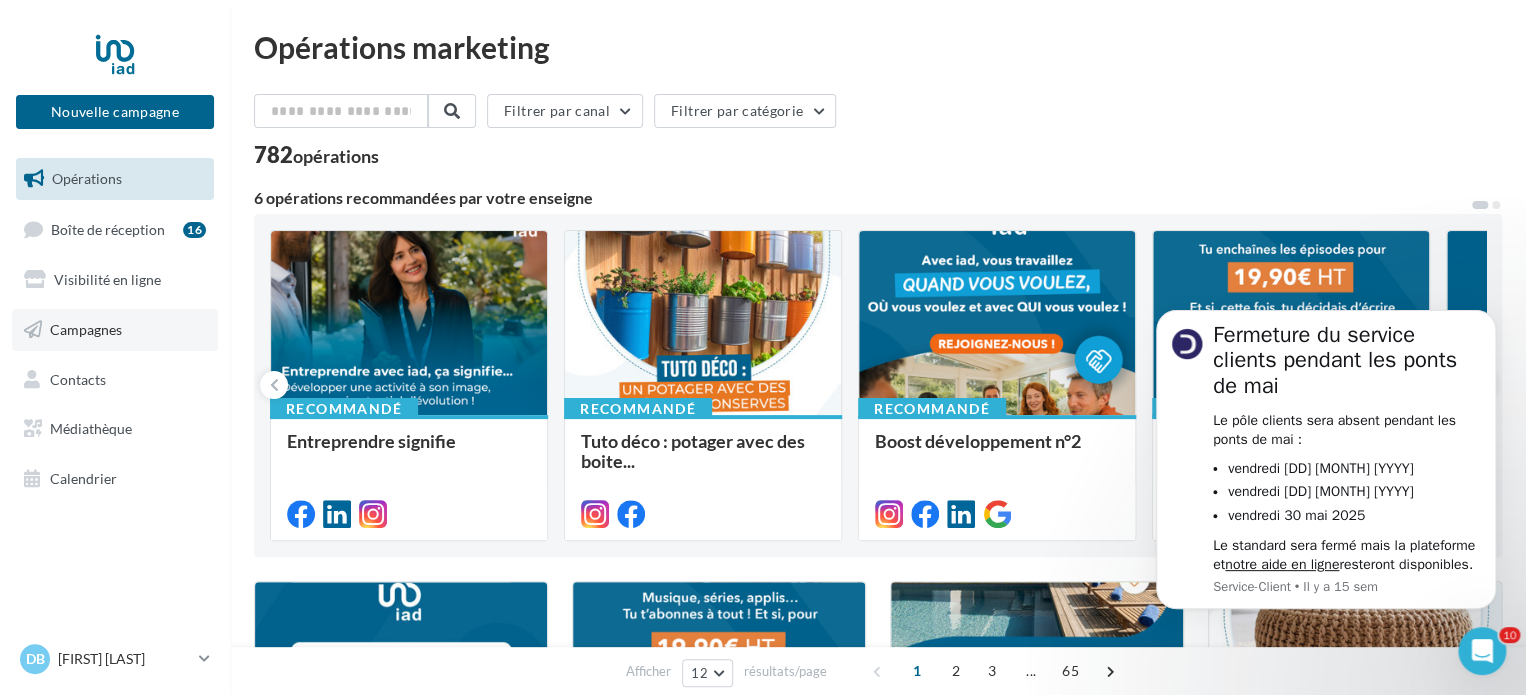 click on "Campagnes" at bounding box center (86, 329) 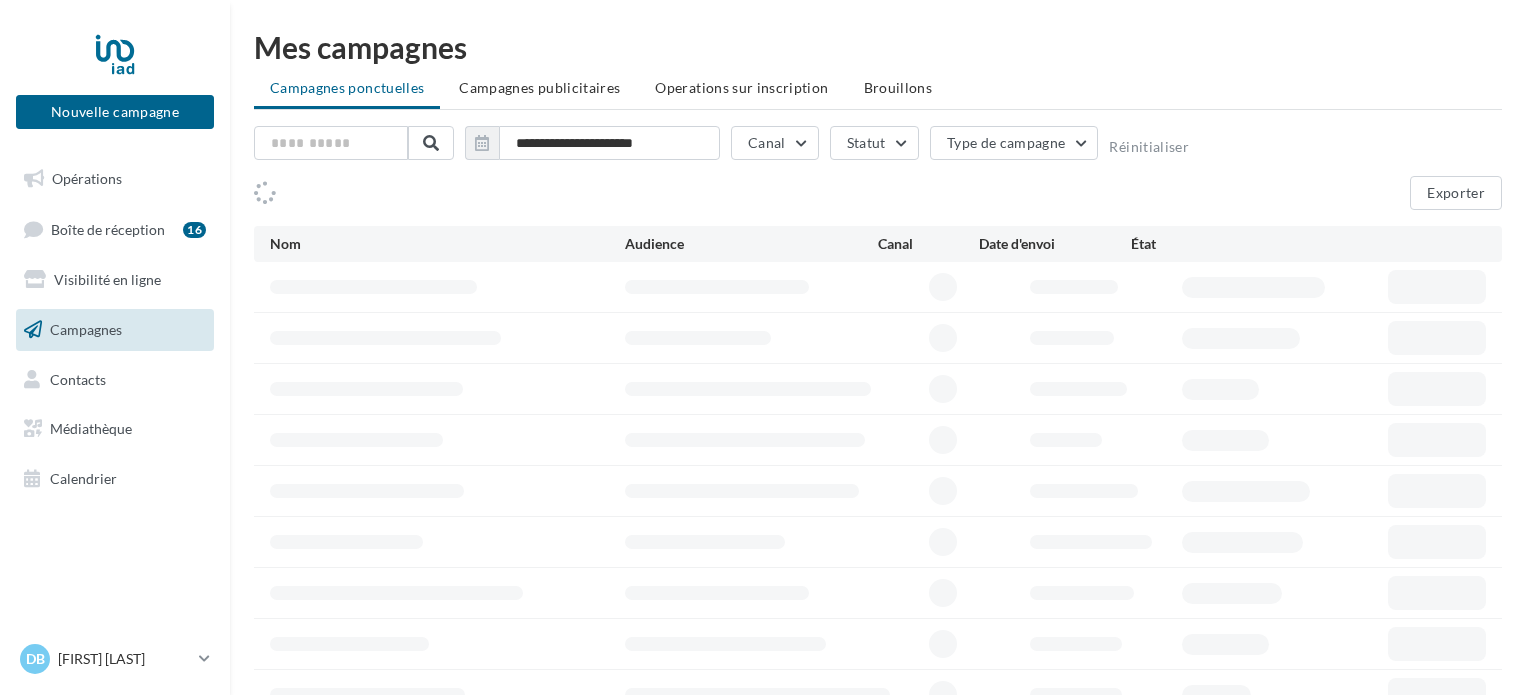 scroll, scrollTop: 0, scrollLeft: 0, axis: both 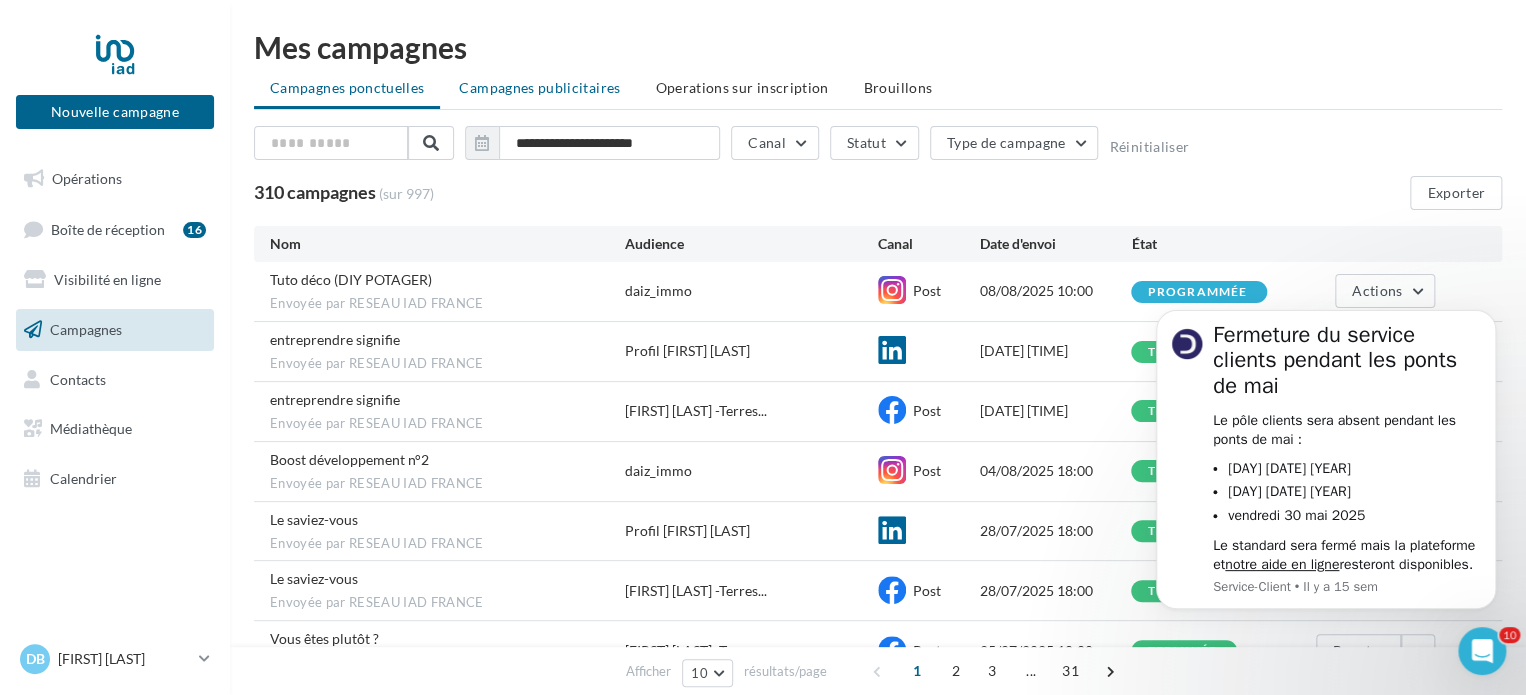 click on "Campagnes publicitaires" at bounding box center (539, 87) 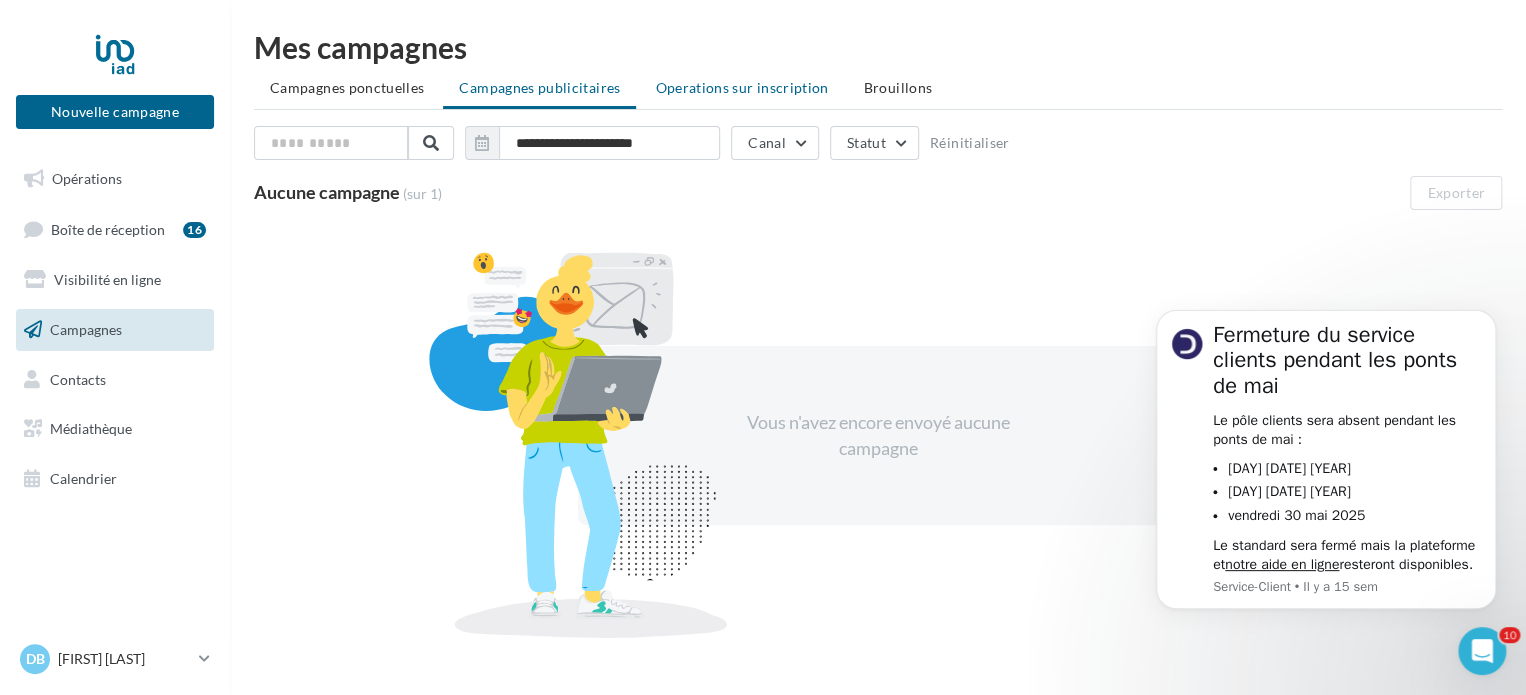 click on "Operations sur inscription" at bounding box center (741, 87) 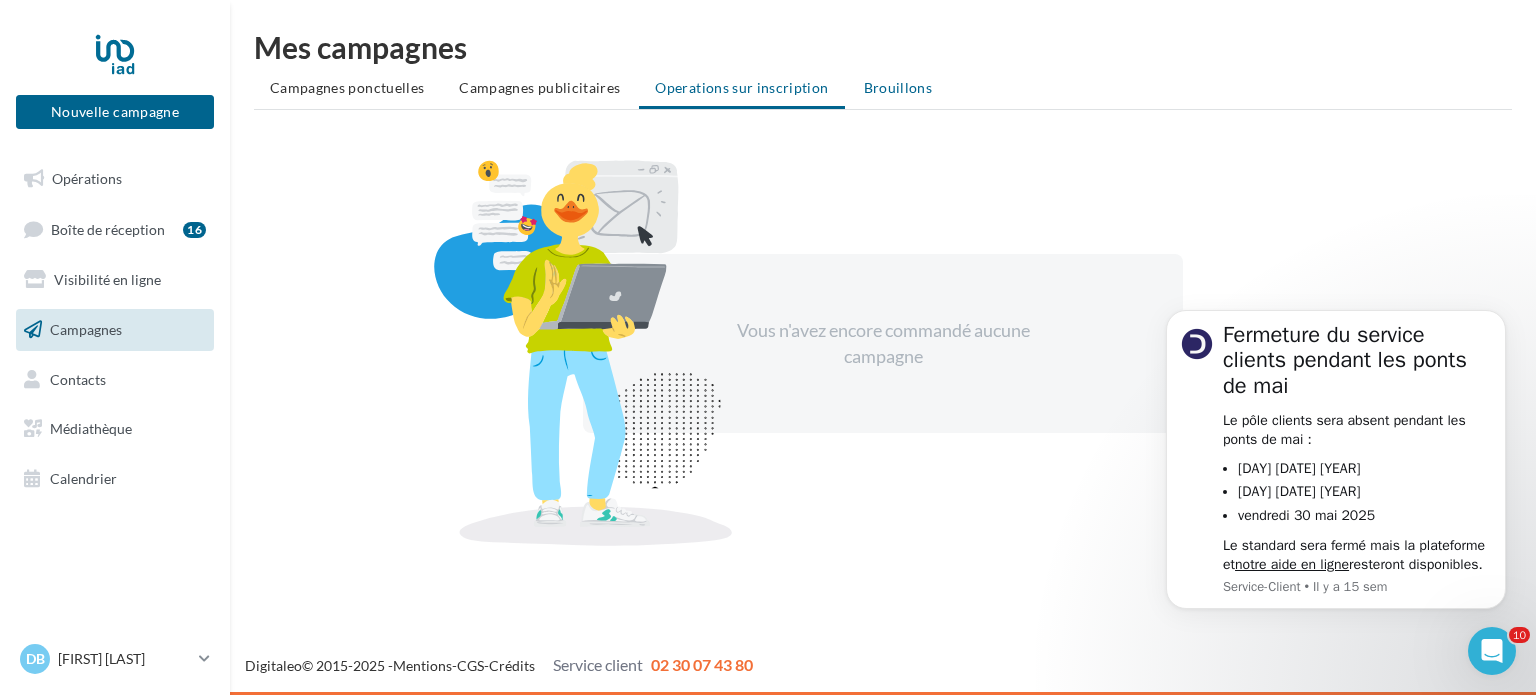 click on "Brouillons" at bounding box center (898, 87) 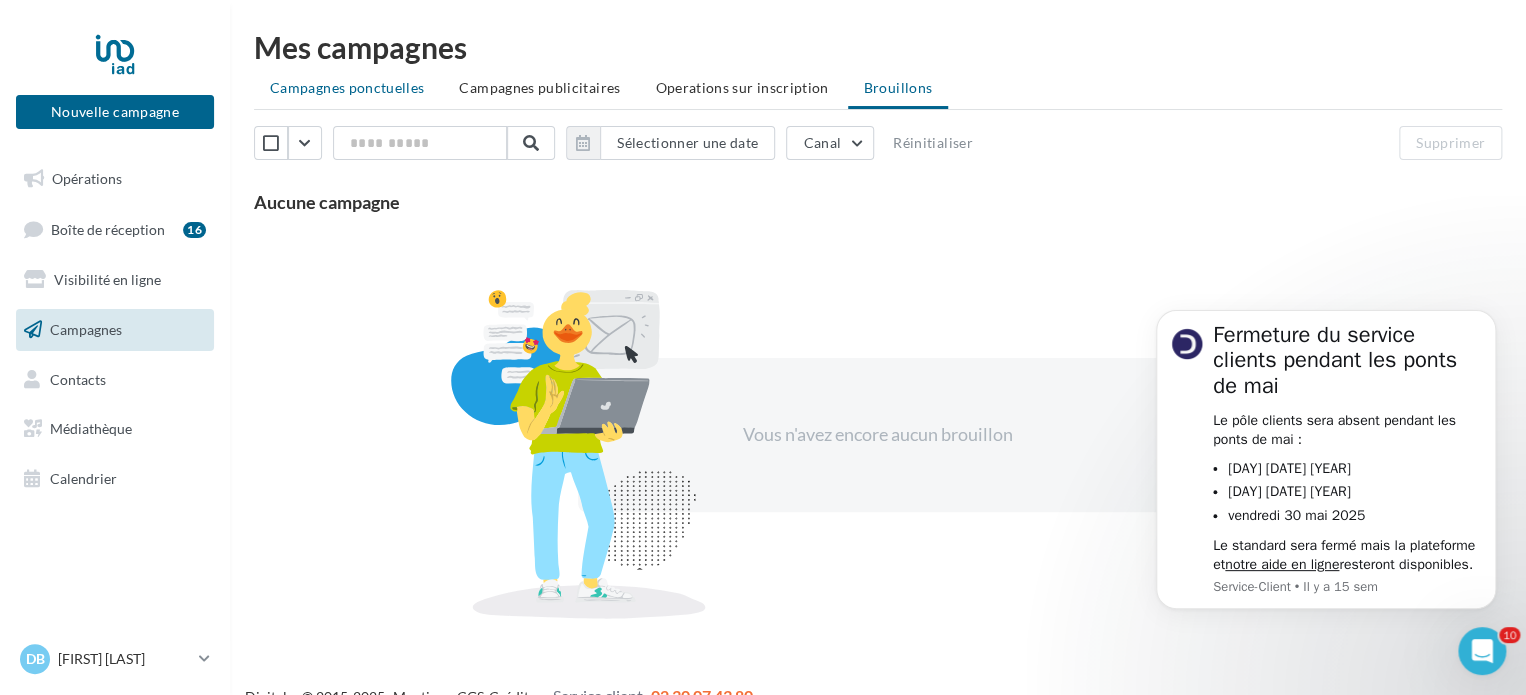 click on "Campagnes ponctuelles" at bounding box center (347, 87) 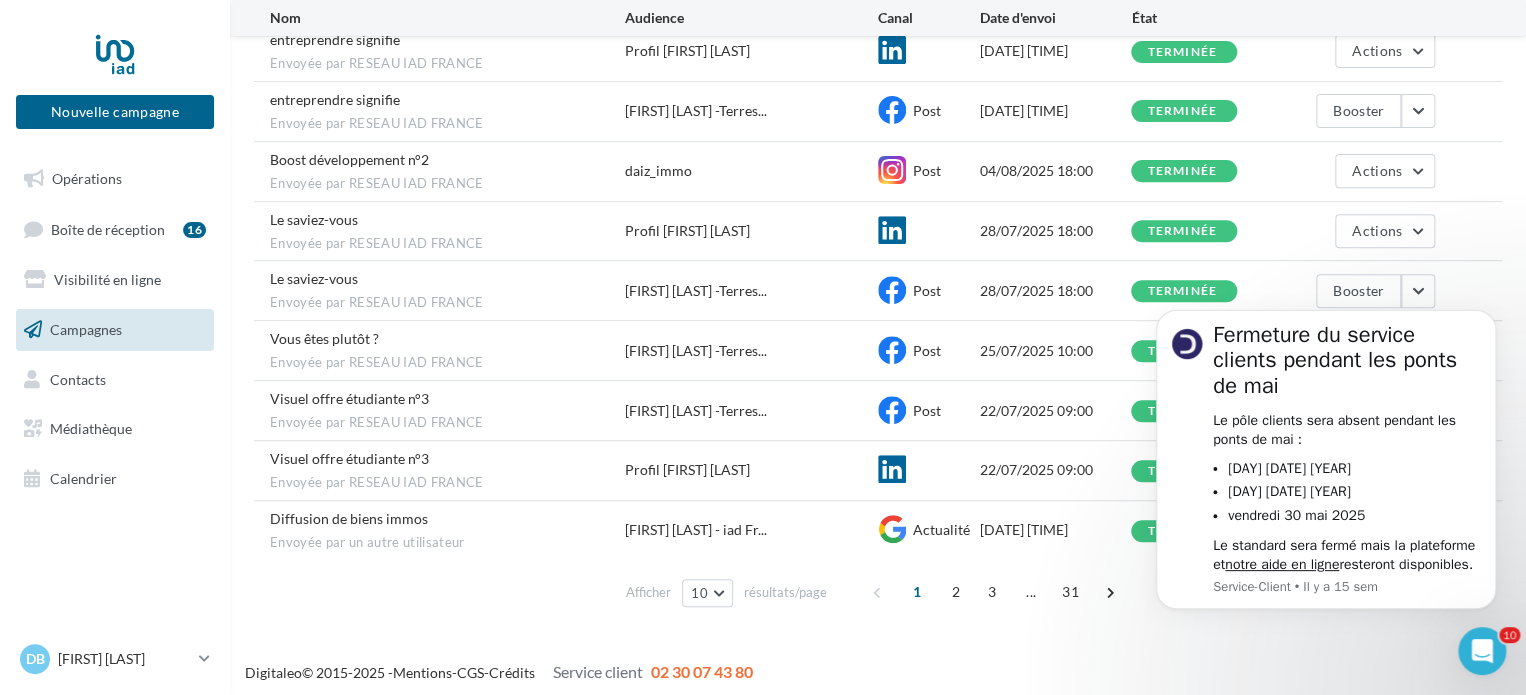 scroll, scrollTop: 301, scrollLeft: 0, axis: vertical 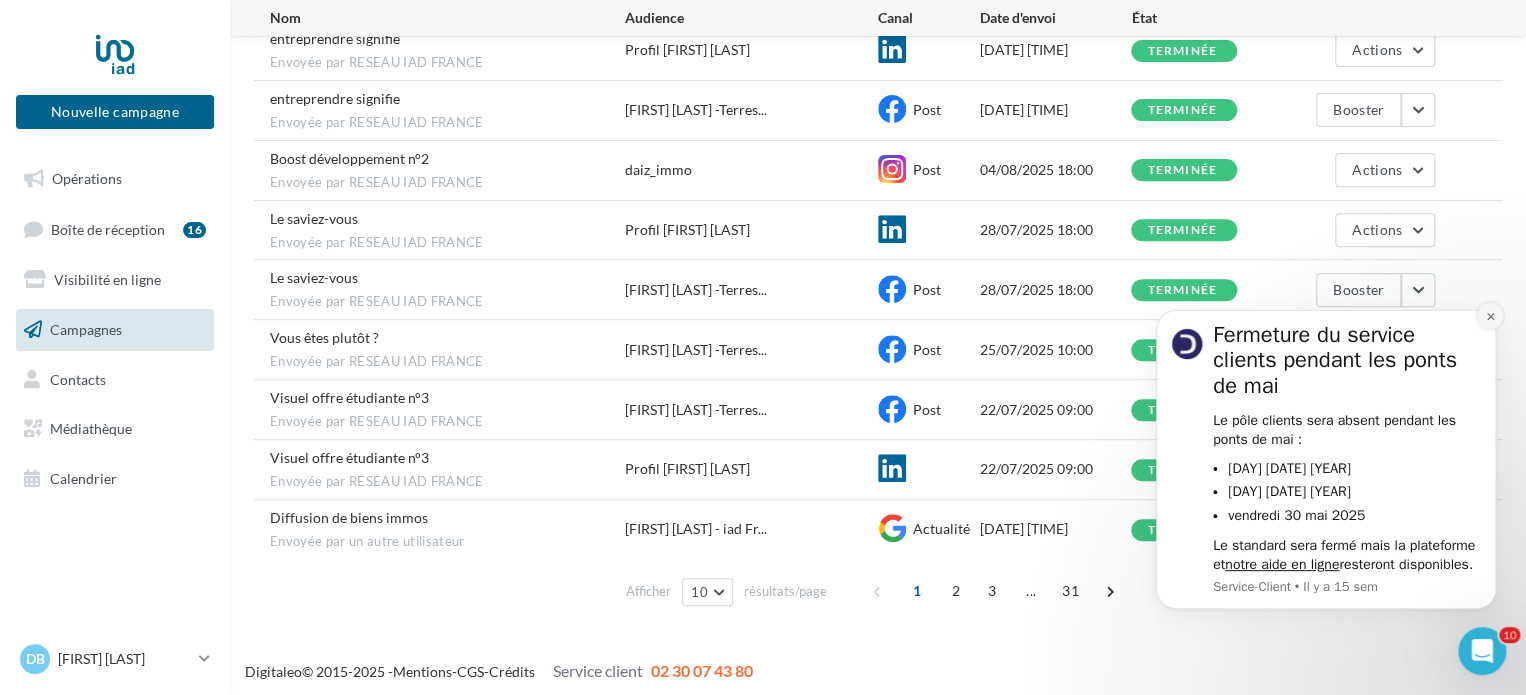 click 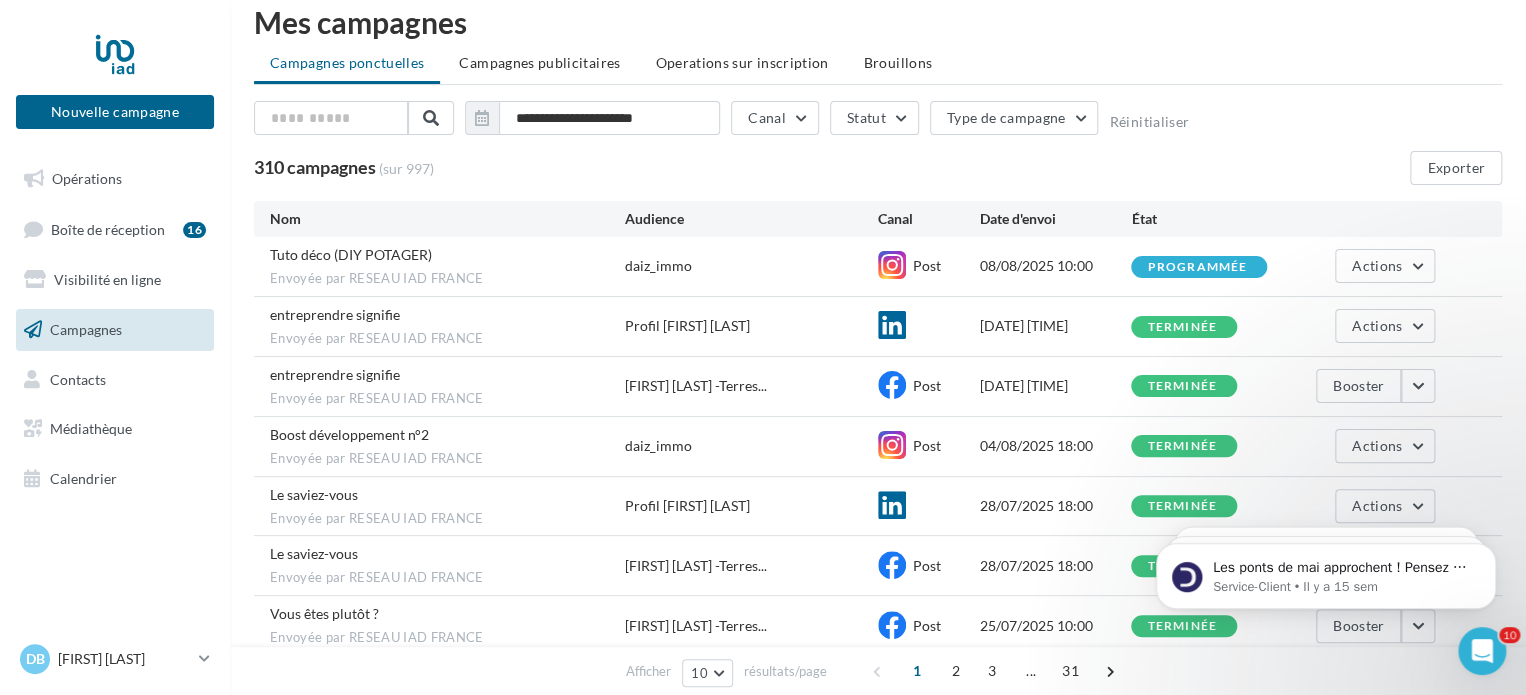 scroll, scrollTop: 1, scrollLeft: 0, axis: vertical 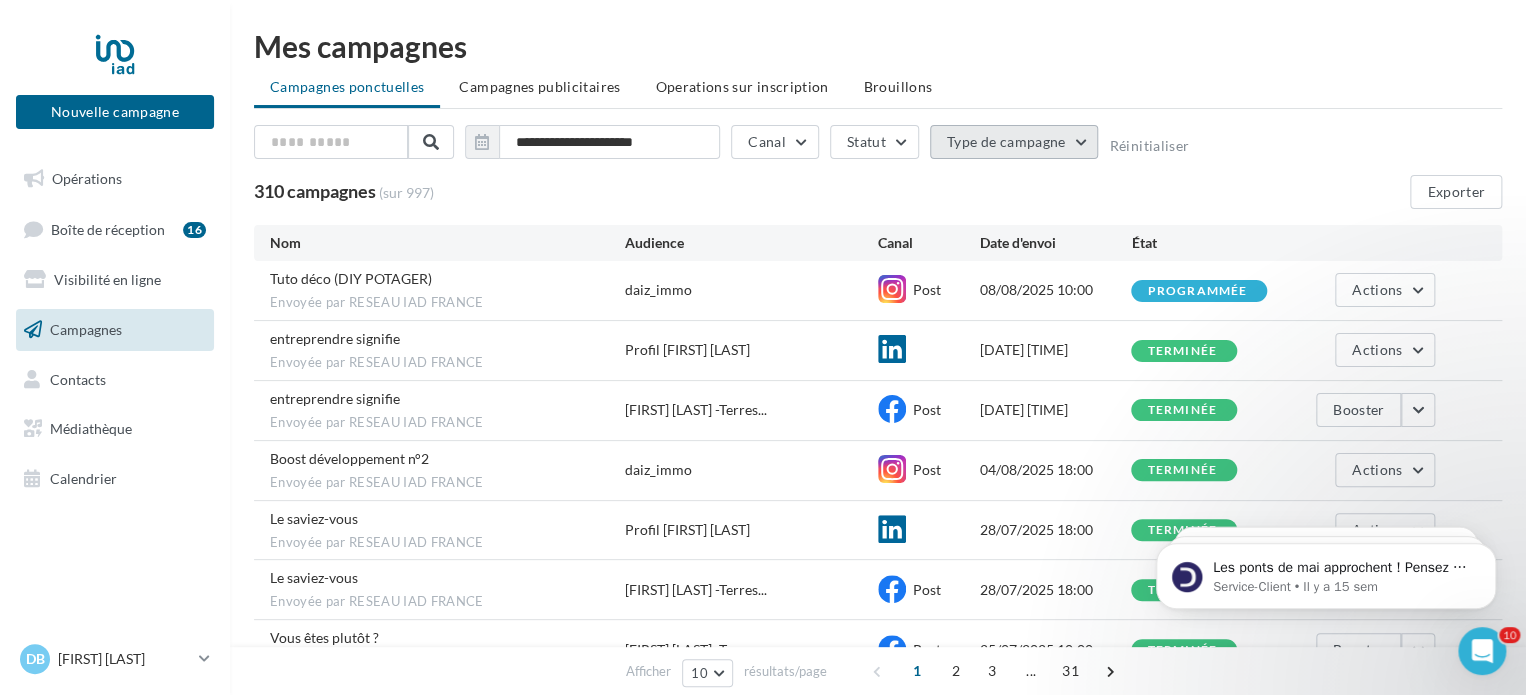 click on "Type de campagne" at bounding box center [1014, 142] 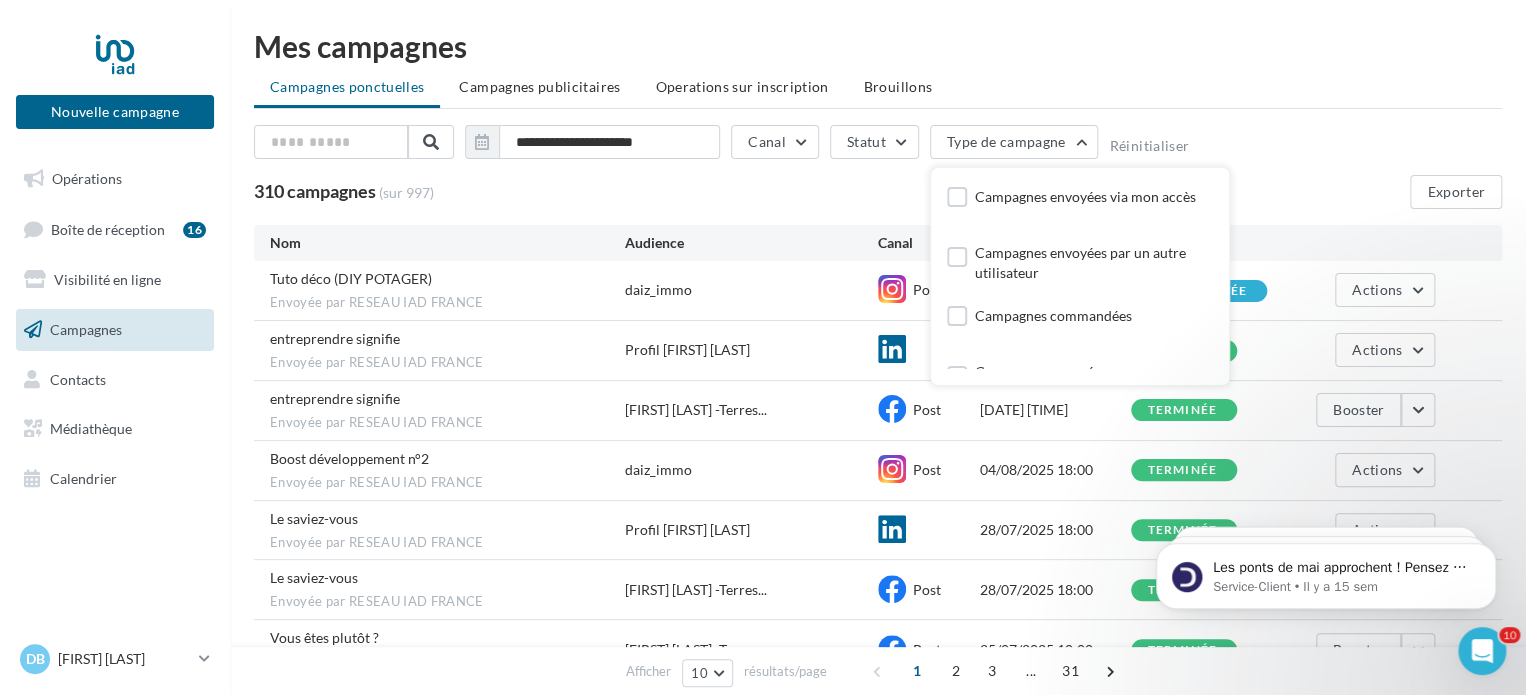 click on "310 campagnes
(sur 997)
Exporter" at bounding box center (878, 192) 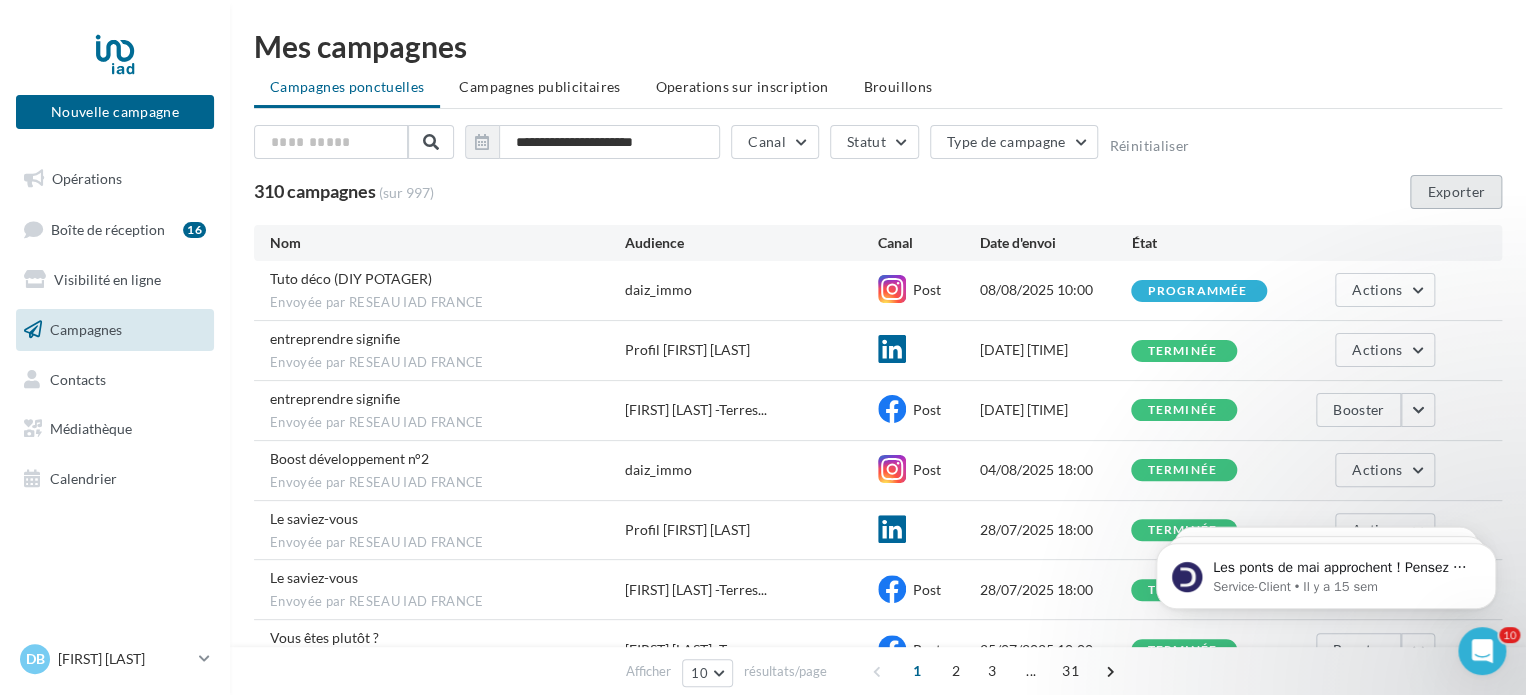 click on "Exporter" at bounding box center [1456, 192] 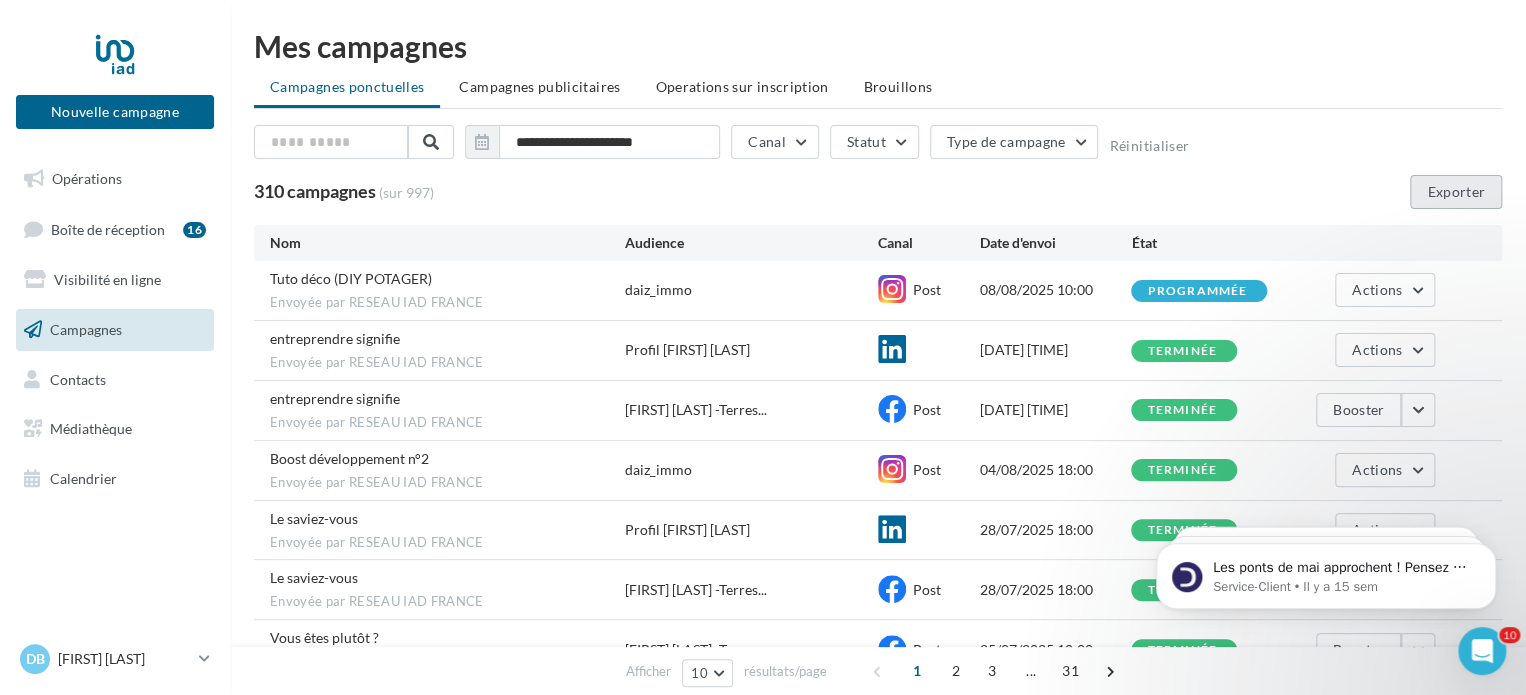 scroll, scrollTop: 0, scrollLeft: 0, axis: both 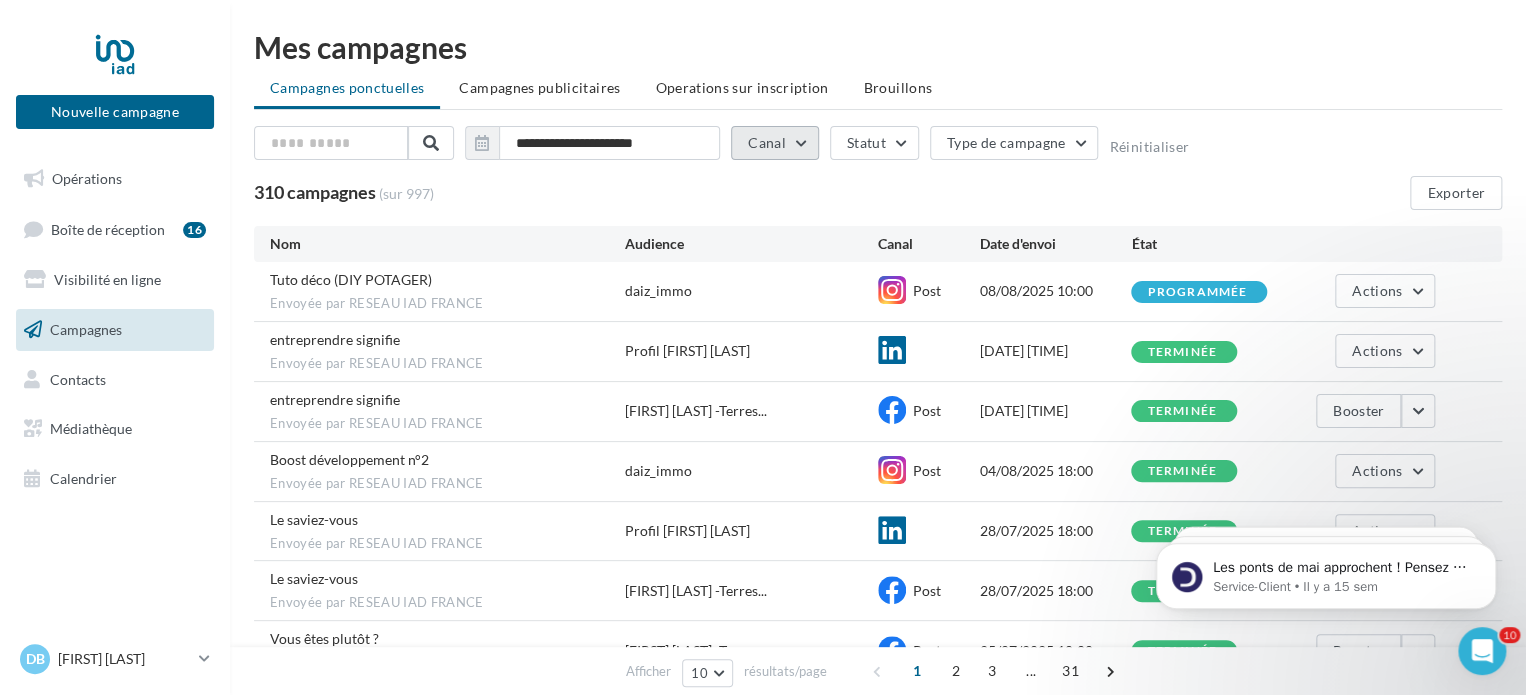 click on "Canal" at bounding box center (775, 143) 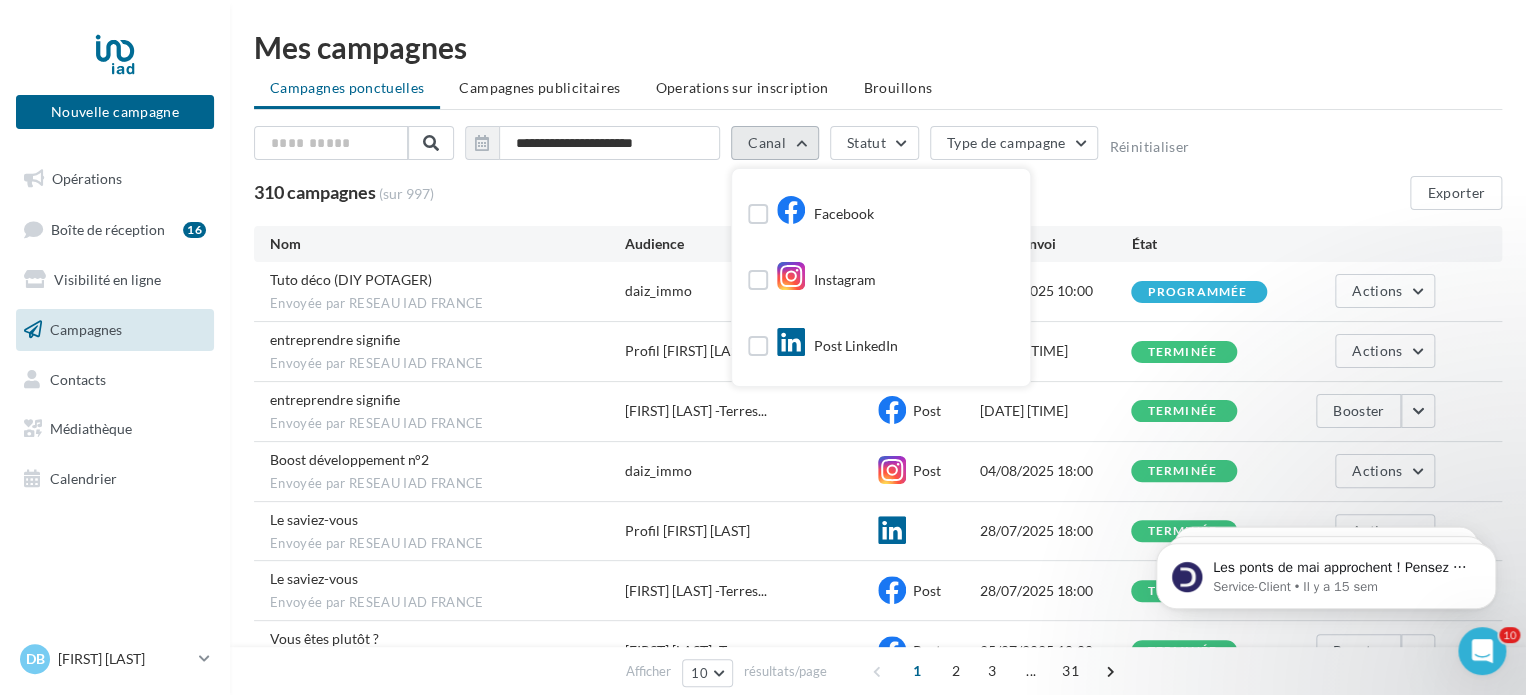 click on "Canal" at bounding box center (775, 143) 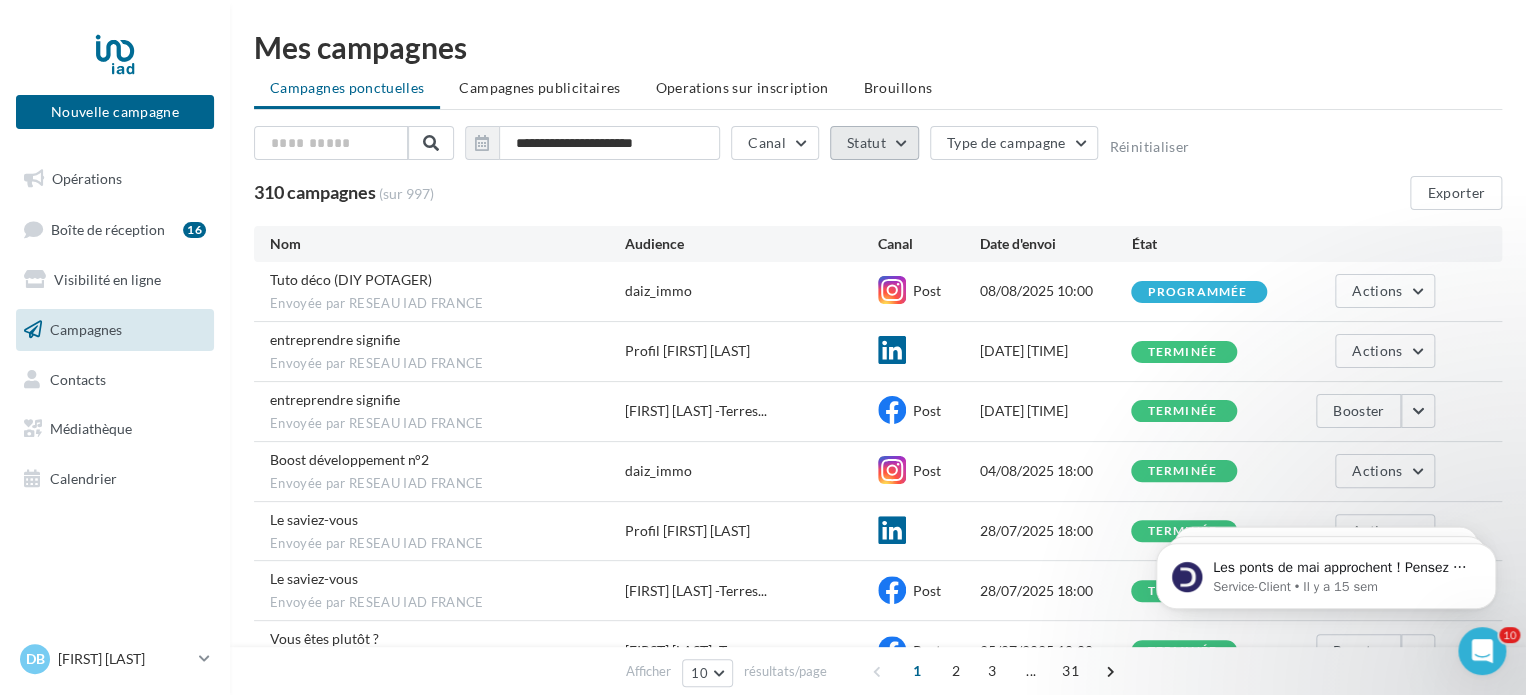 click on "Statut" at bounding box center (874, 143) 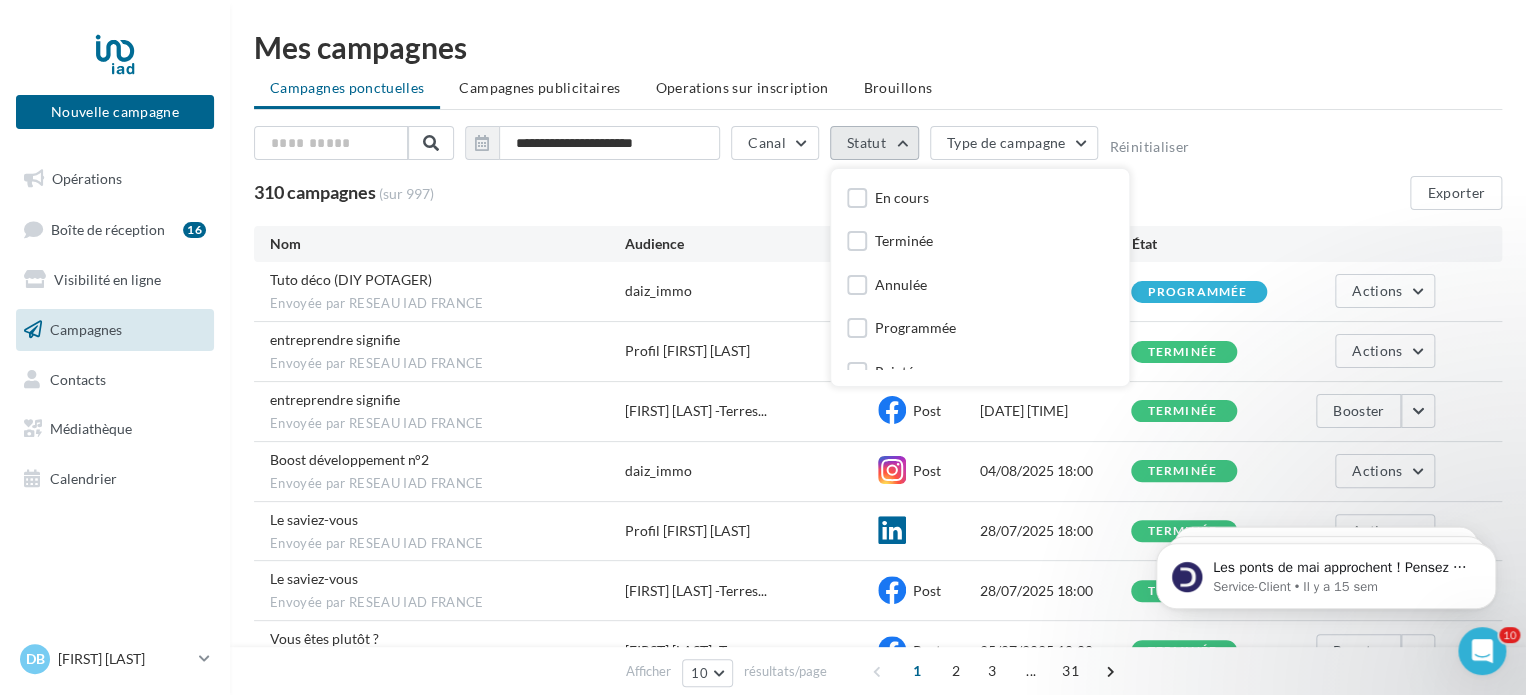click on "Statut" at bounding box center (874, 143) 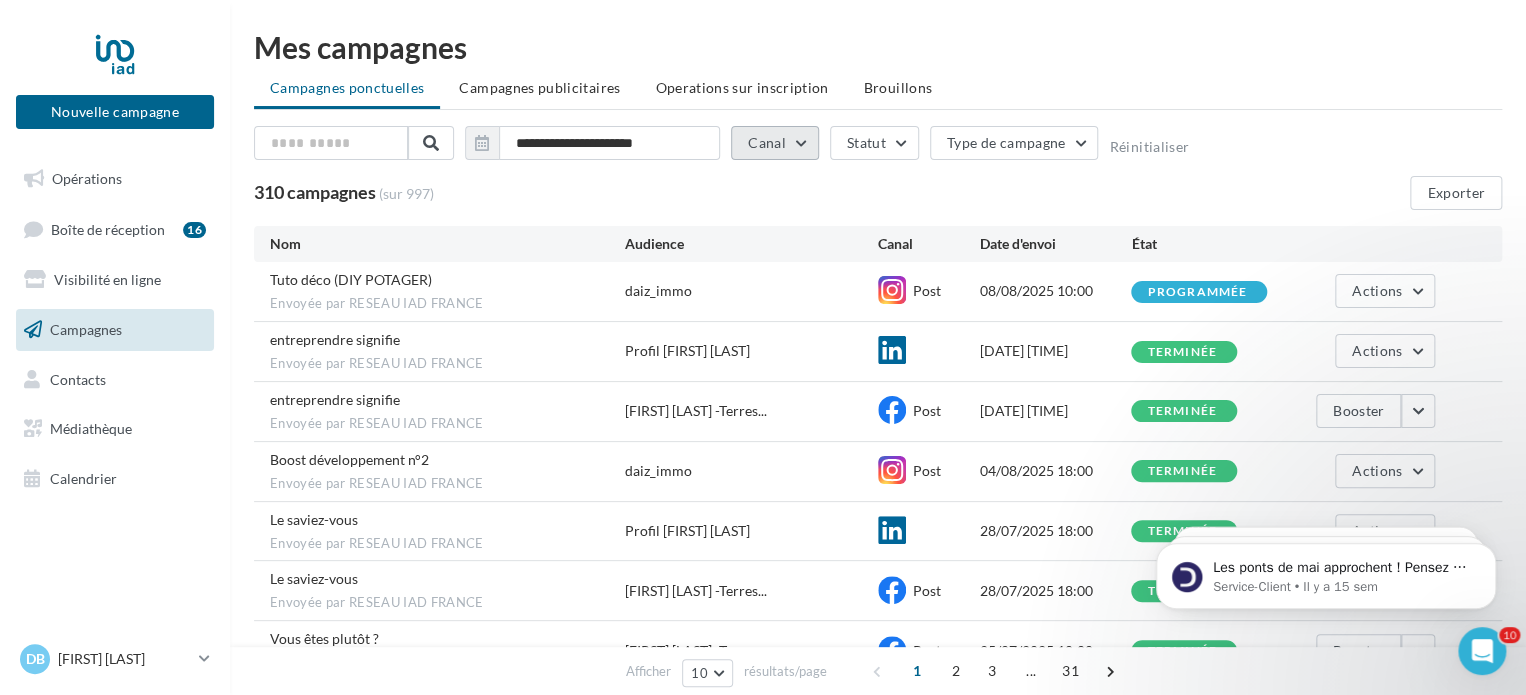 click on "Canal" at bounding box center [775, 143] 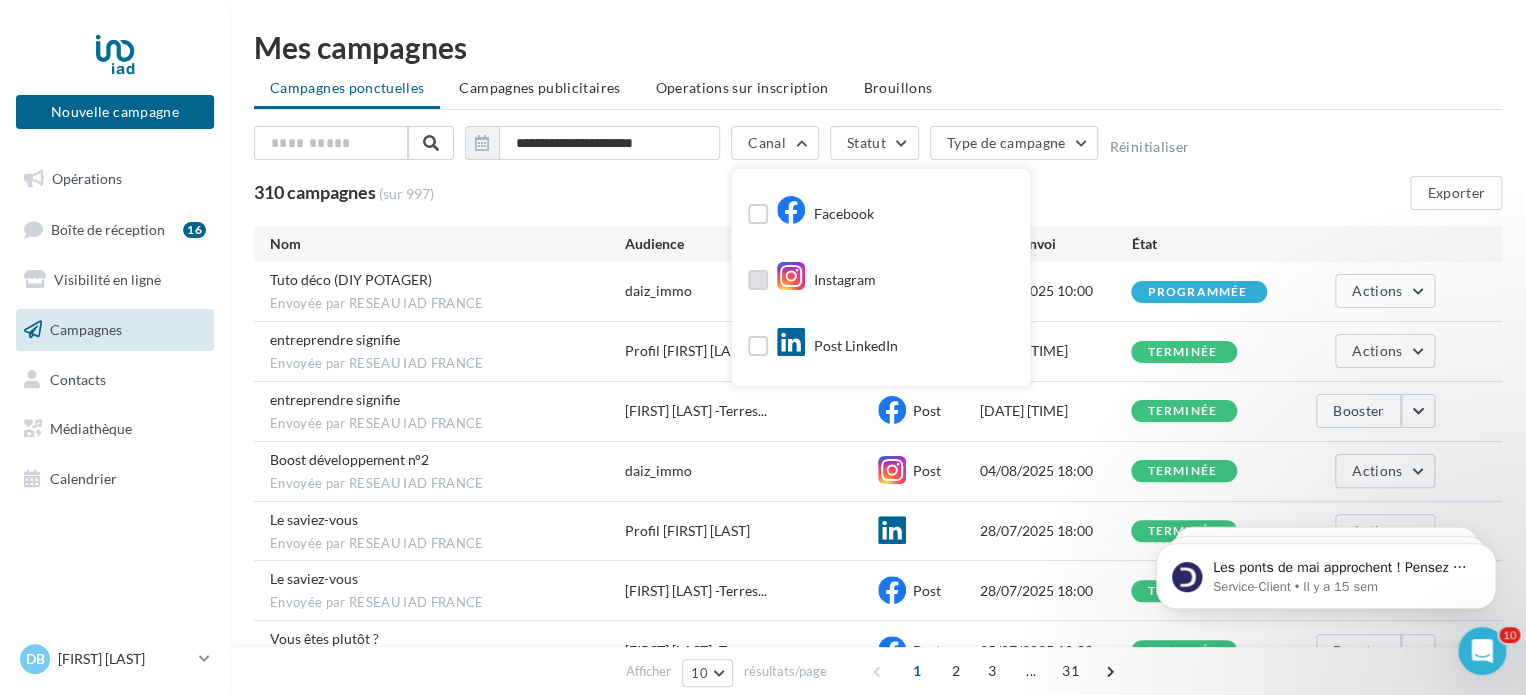 click at bounding box center (758, 280) 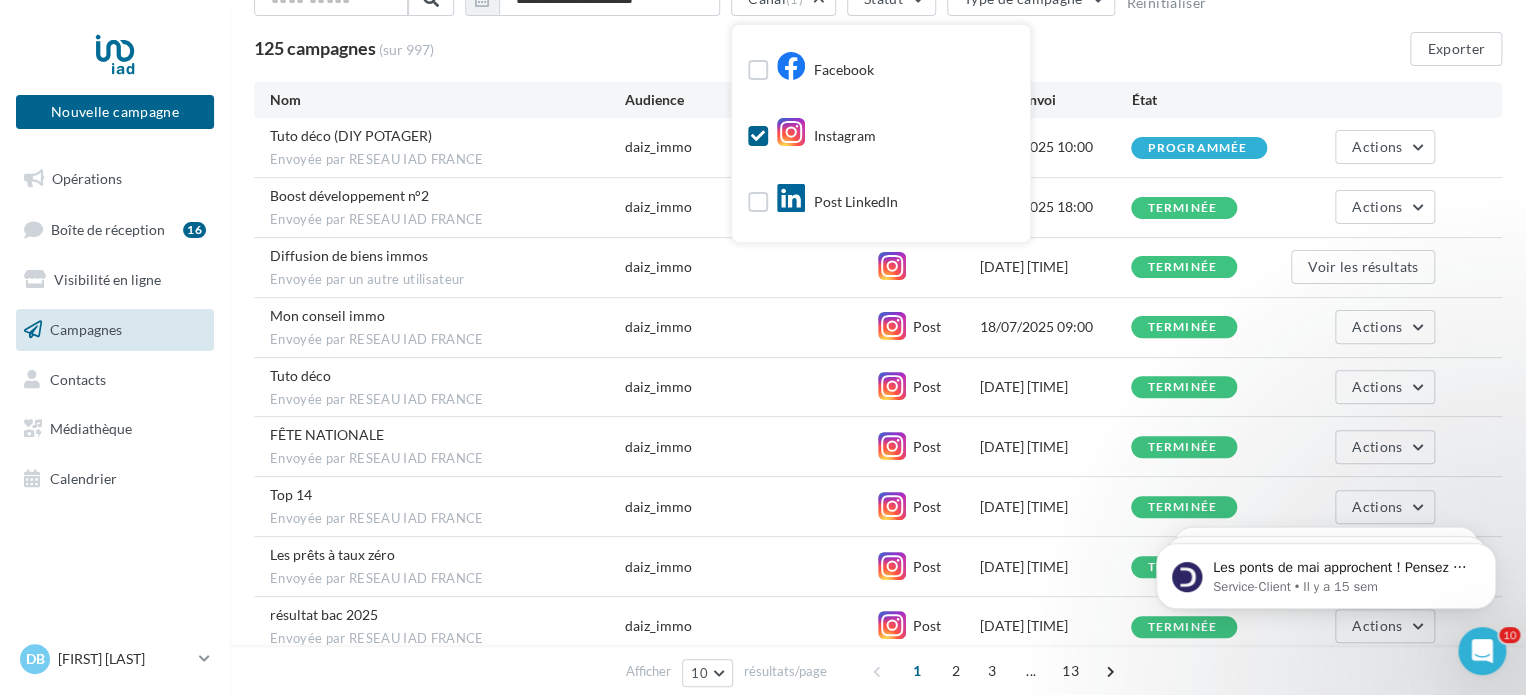 scroll, scrollTop: 0, scrollLeft: 0, axis: both 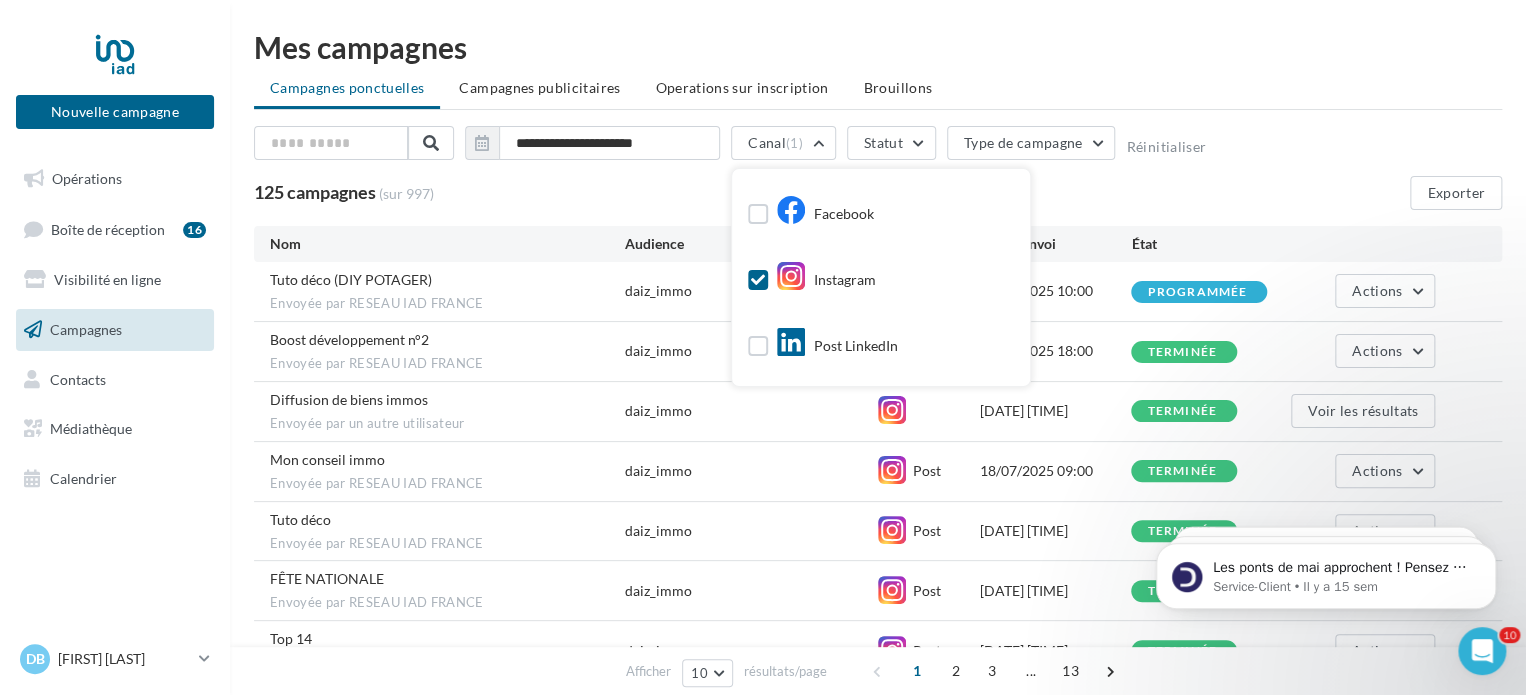 click at bounding box center (758, 280) 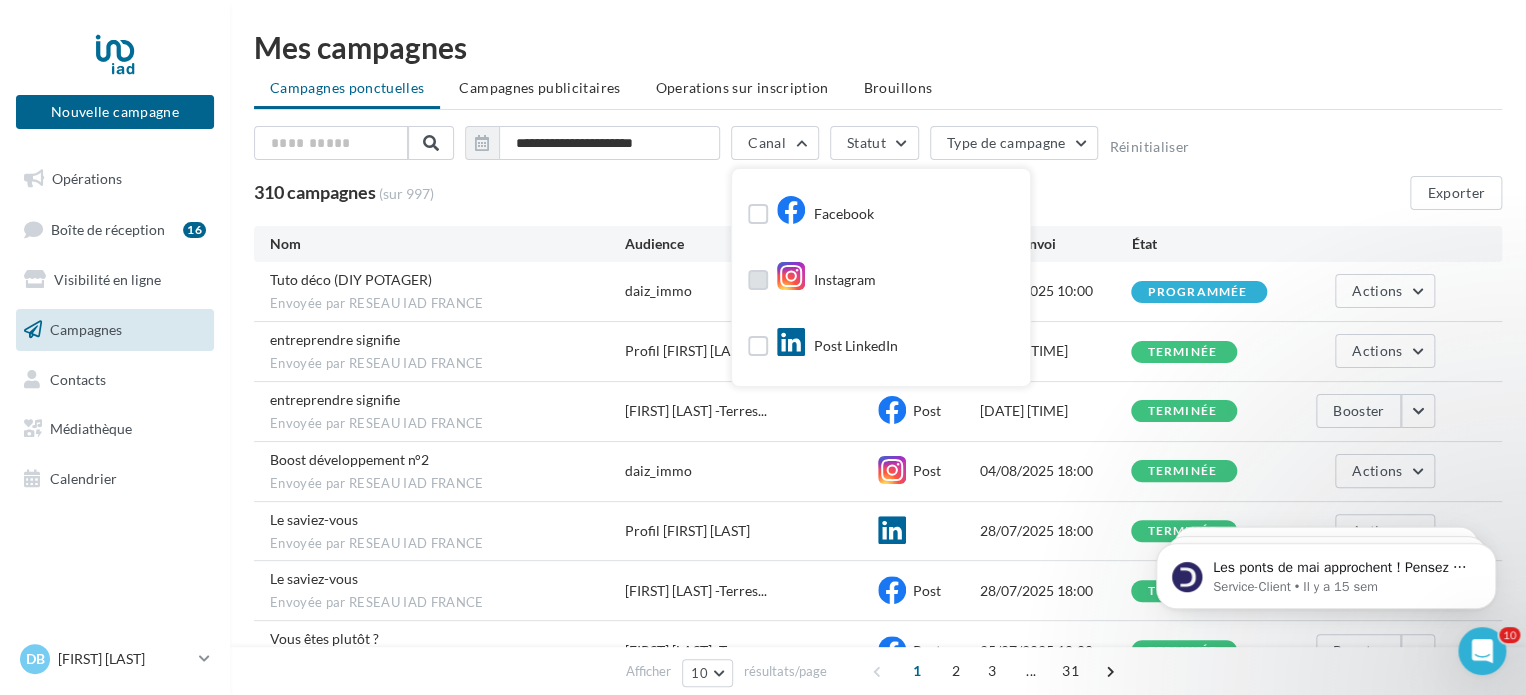 click at bounding box center (758, 280) 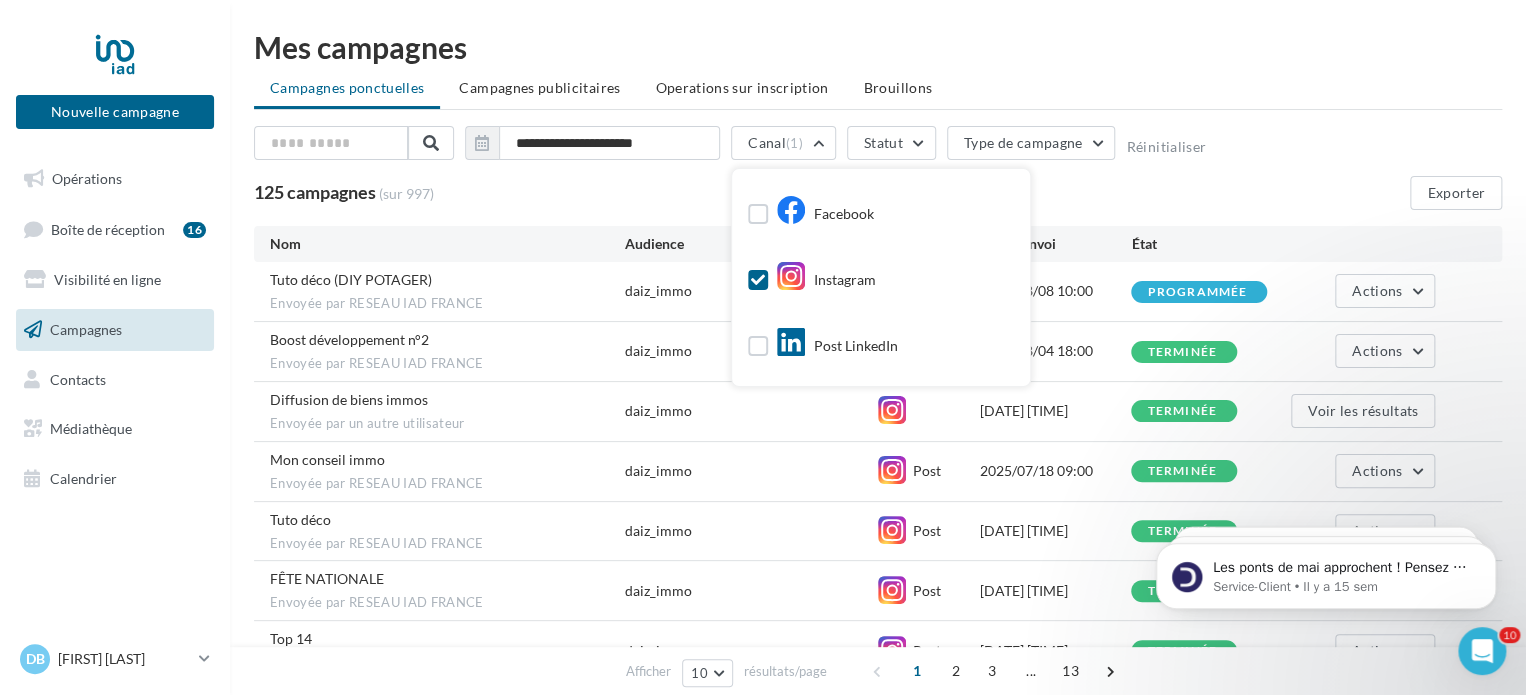 scroll, scrollTop: 64, scrollLeft: 0, axis: vertical 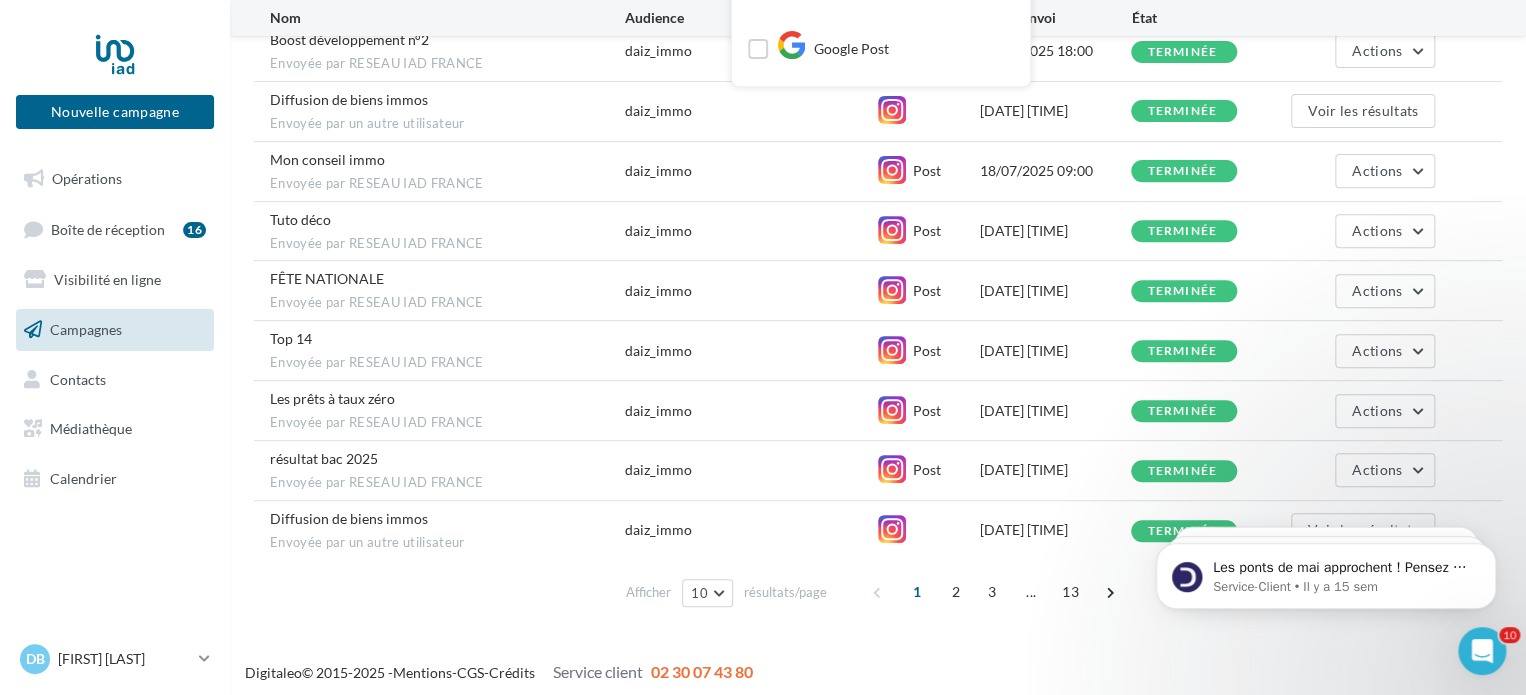 click on "résultat bac 2025" at bounding box center [324, 458] 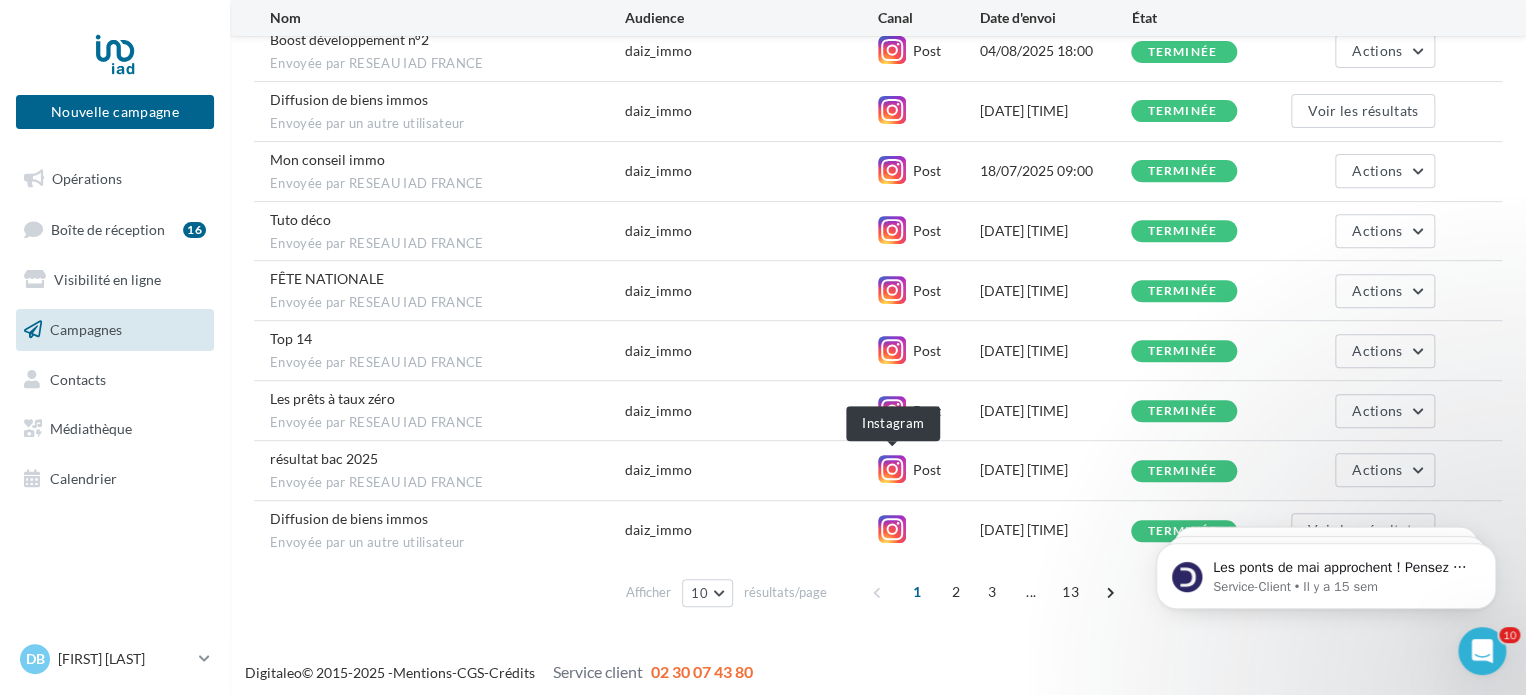 click at bounding box center [892, 469] 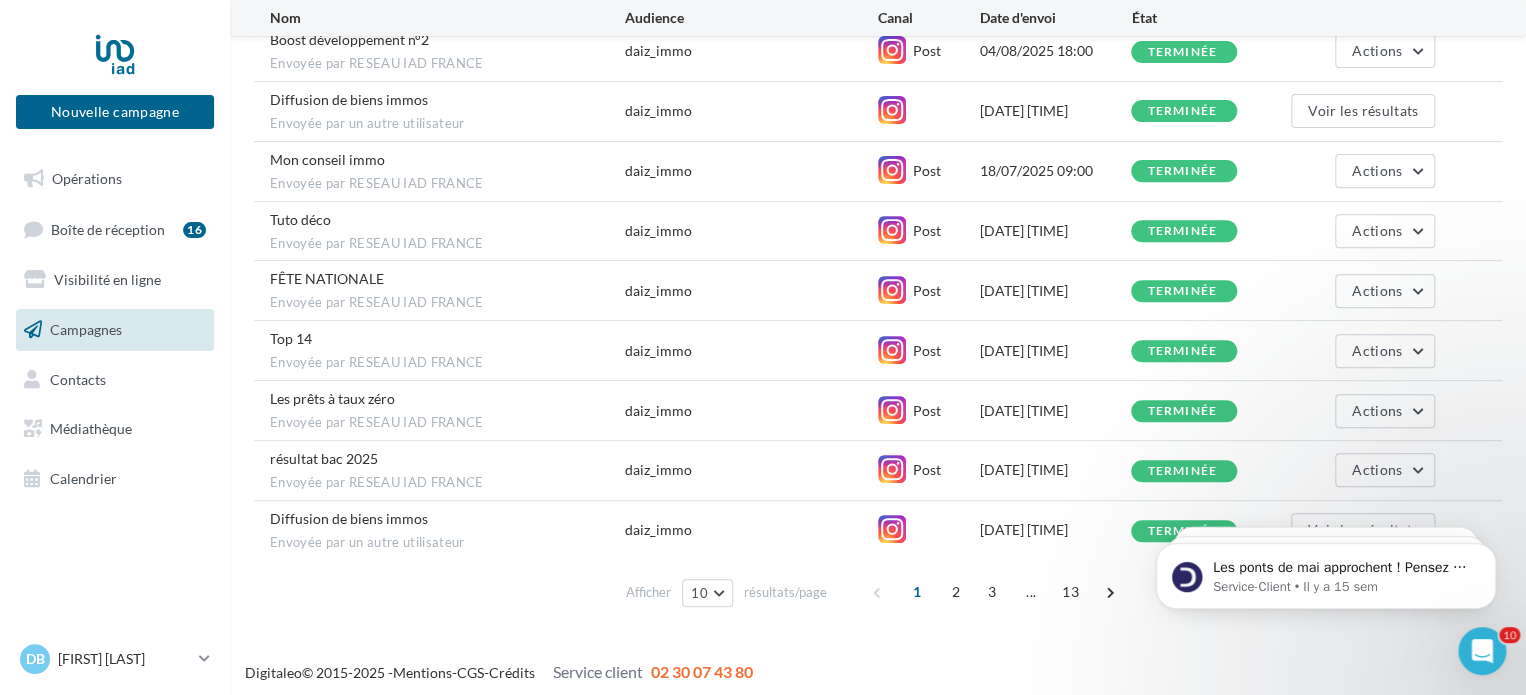 click on "résultat bac 2025" at bounding box center [324, 458] 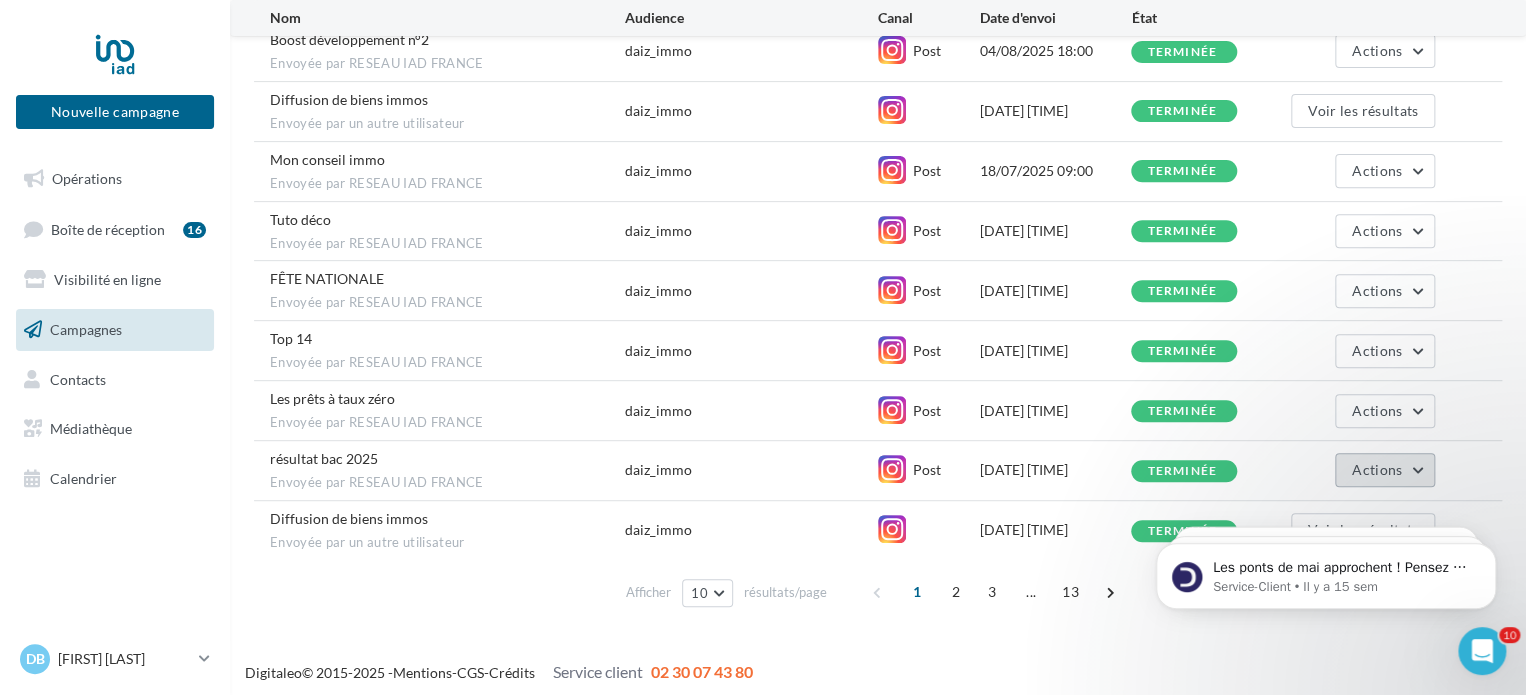 click on "Actions" at bounding box center [1385, 470] 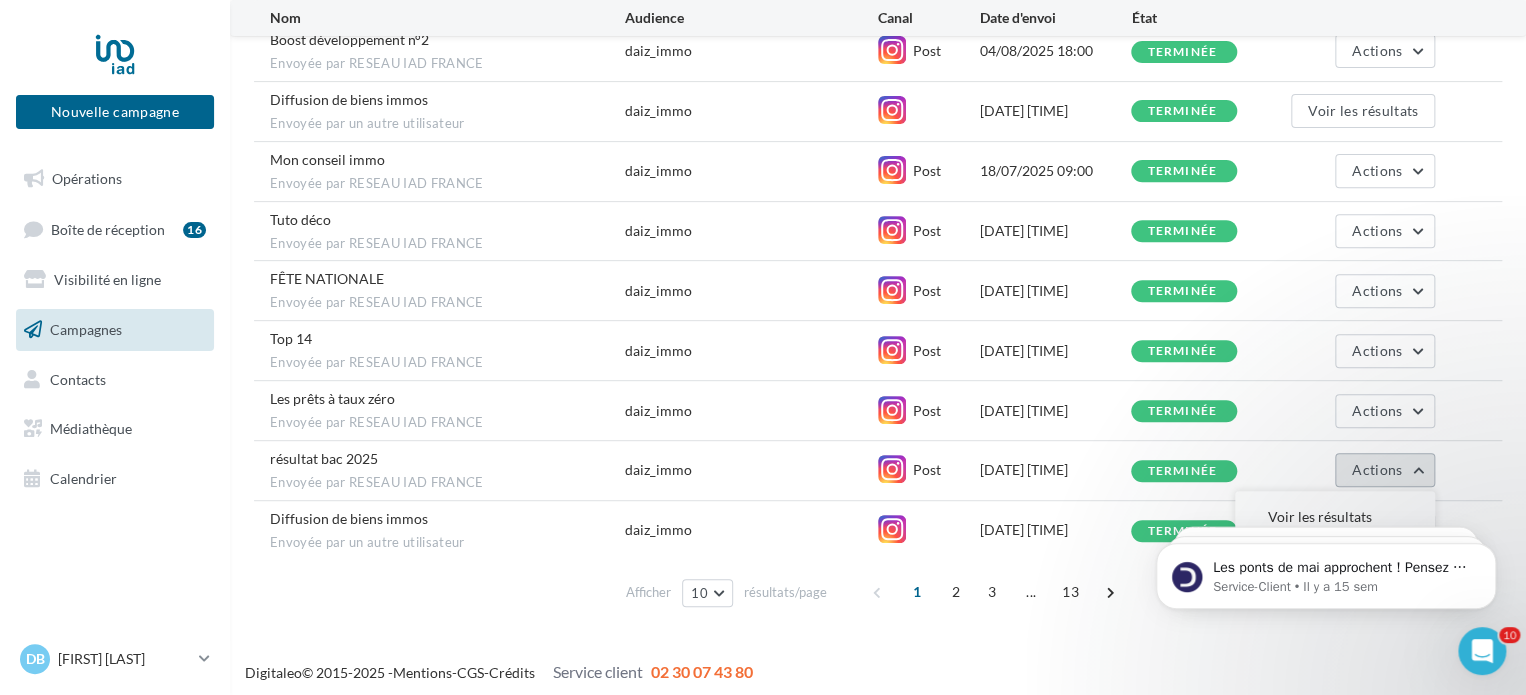 scroll, scrollTop: 301, scrollLeft: 0, axis: vertical 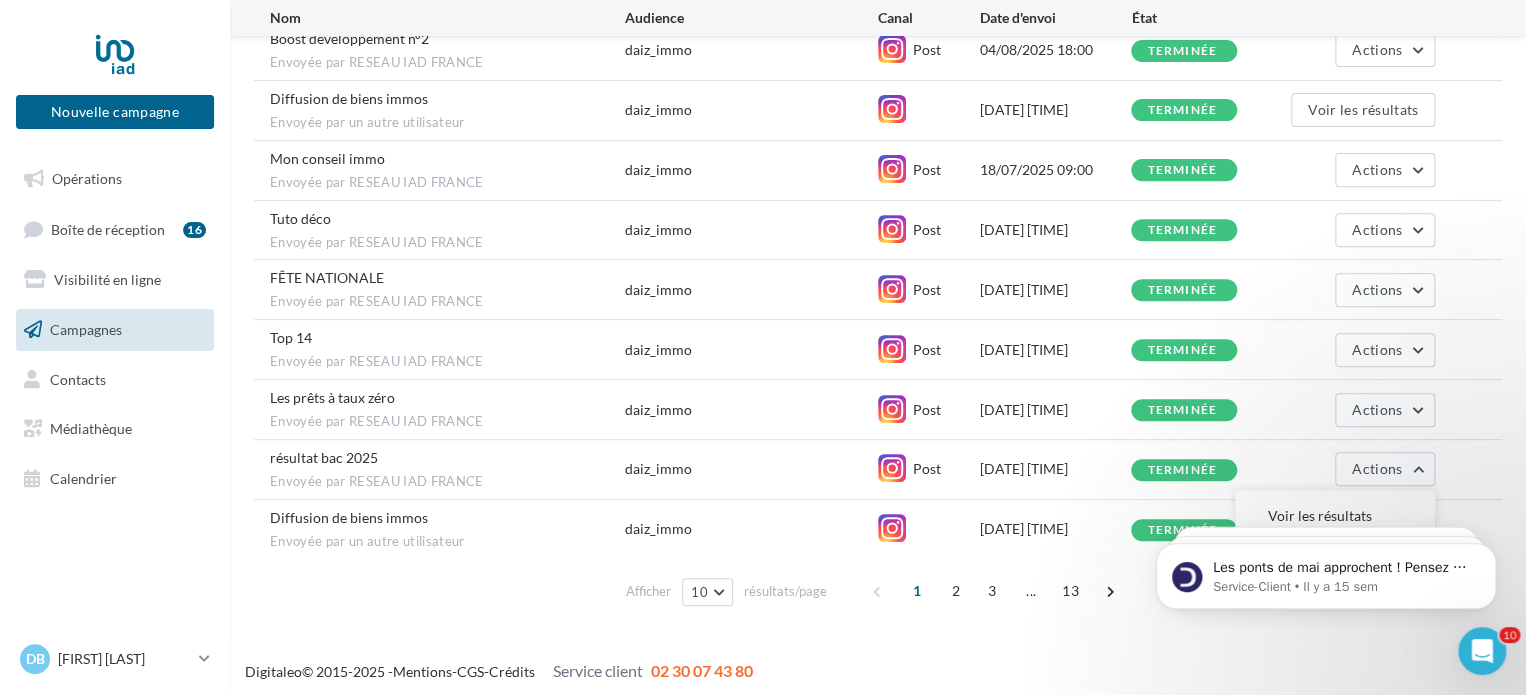 click on "Les ponts de mai approchent ! Pensez à mettre à jour vos horaires pour éviter toute confusion côté client. 📅 Ajoutez vos ouvertures spéciales ou fermetures exceptionnels 💬 Pensez aussi à communiquer grâce aux modèles partagés par vos sièges Service-Client • Il y a 15 sem Répondez efficacement à vos avis grâce à la suggestion de réponse 🪄 Générez une réponse personnalisée à chaque avis client en quelques secondes grâce à l'intelligence artificielle. Langue, note, commentaire, infos client… tout est pris en compte pour une réponse  personnalisée. 📱 Disponible sur mobile et ordinateur ✏️ Lisez, ajustez, envoyez et gagnez du temps ! Vous aimez cette nouveauté ? Faites le nous savoir avec l’émoji 👍 Service-Client • Il y a 15 sem C Renseignez vos horaires exceptionnels🕒 2 étapes • Environ 2 minutes" at bounding box center (1326, 571) 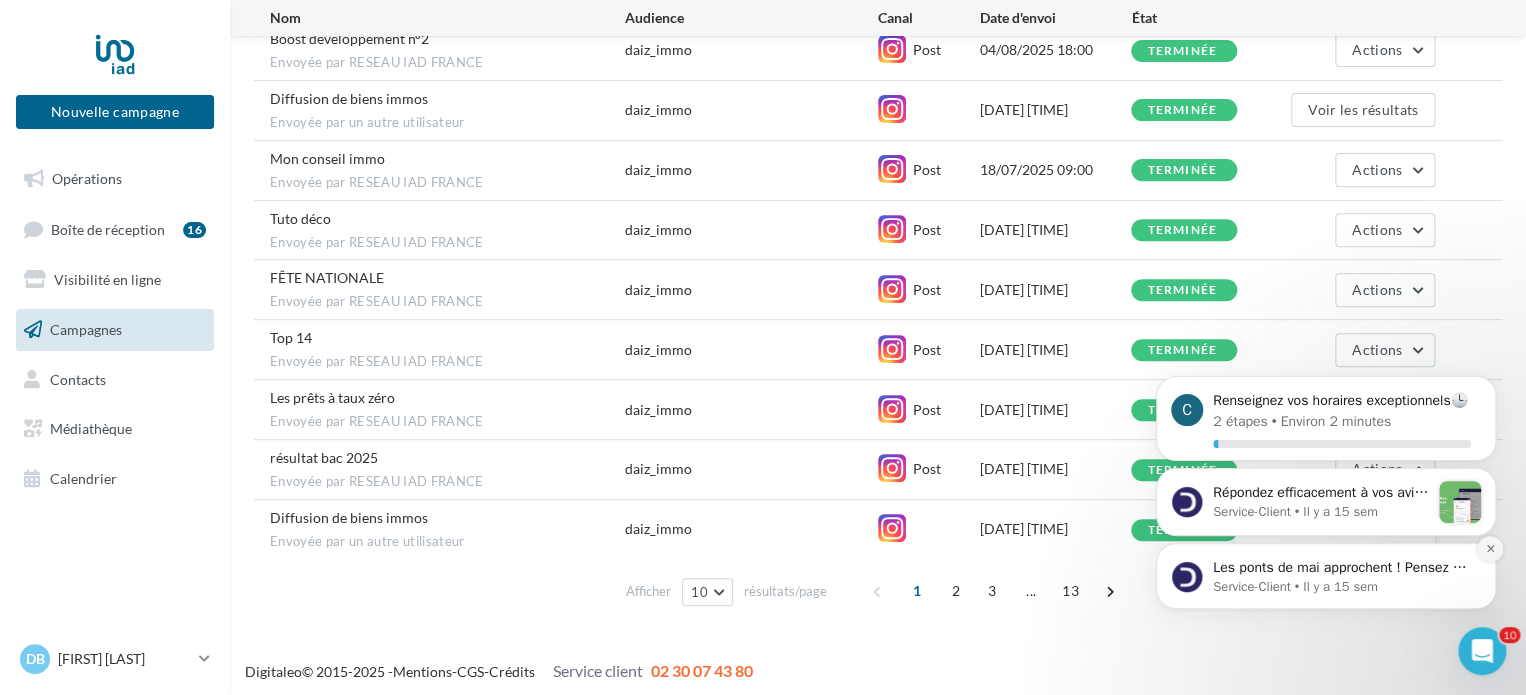 click at bounding box center (1490, 549) 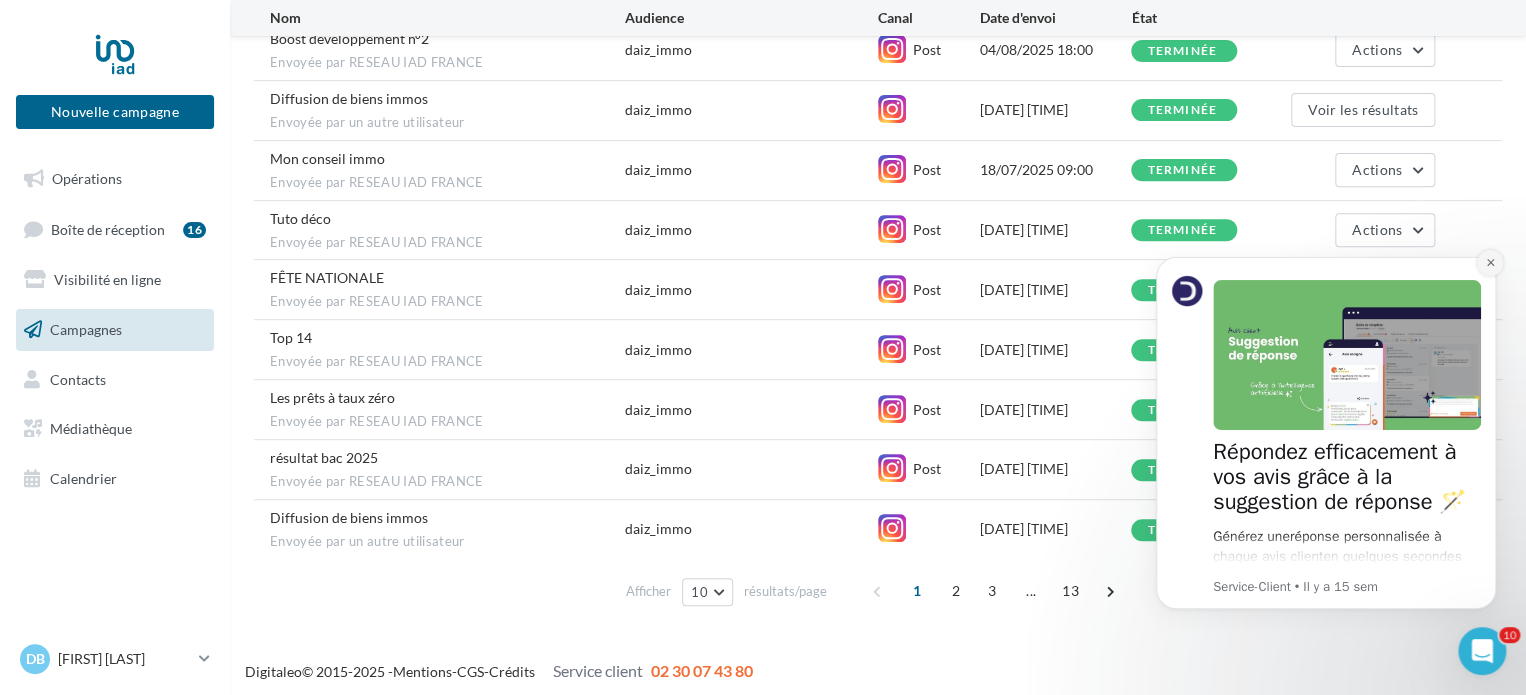 click 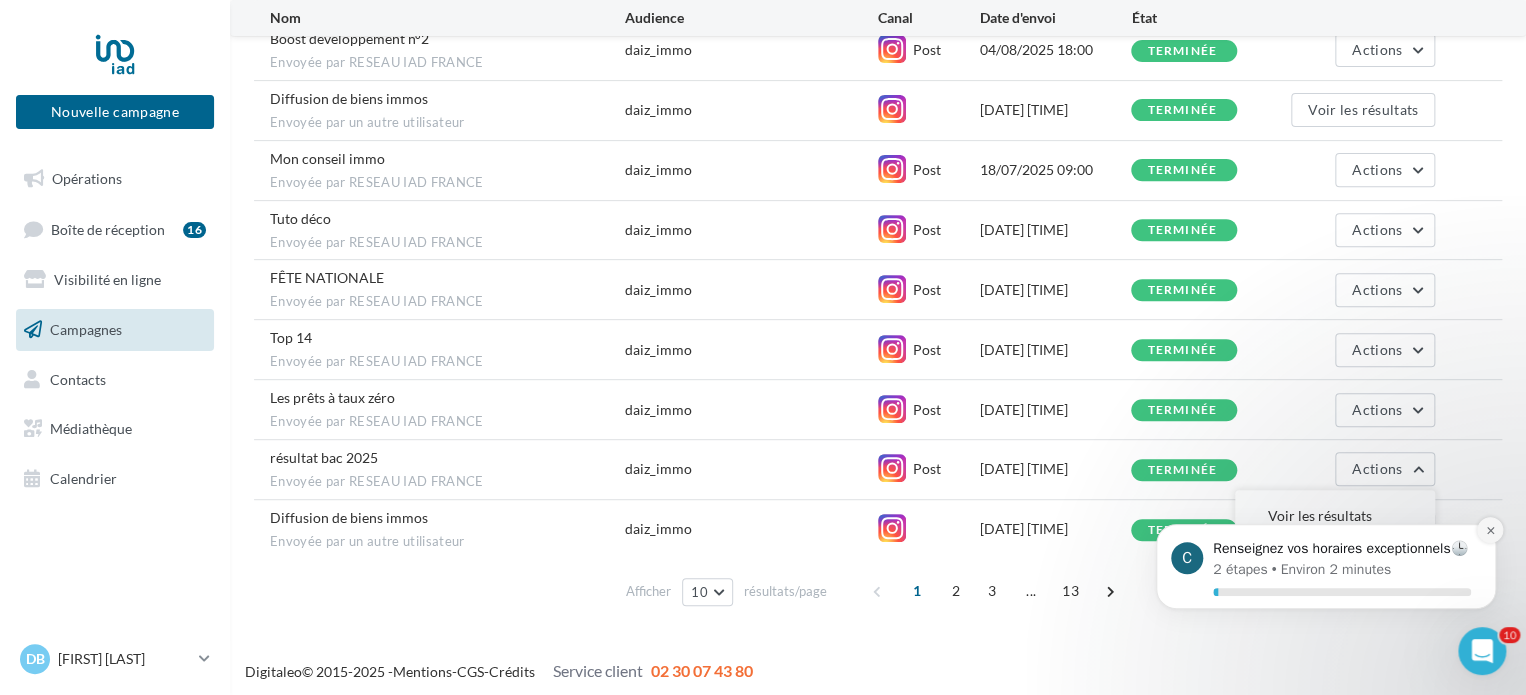 click 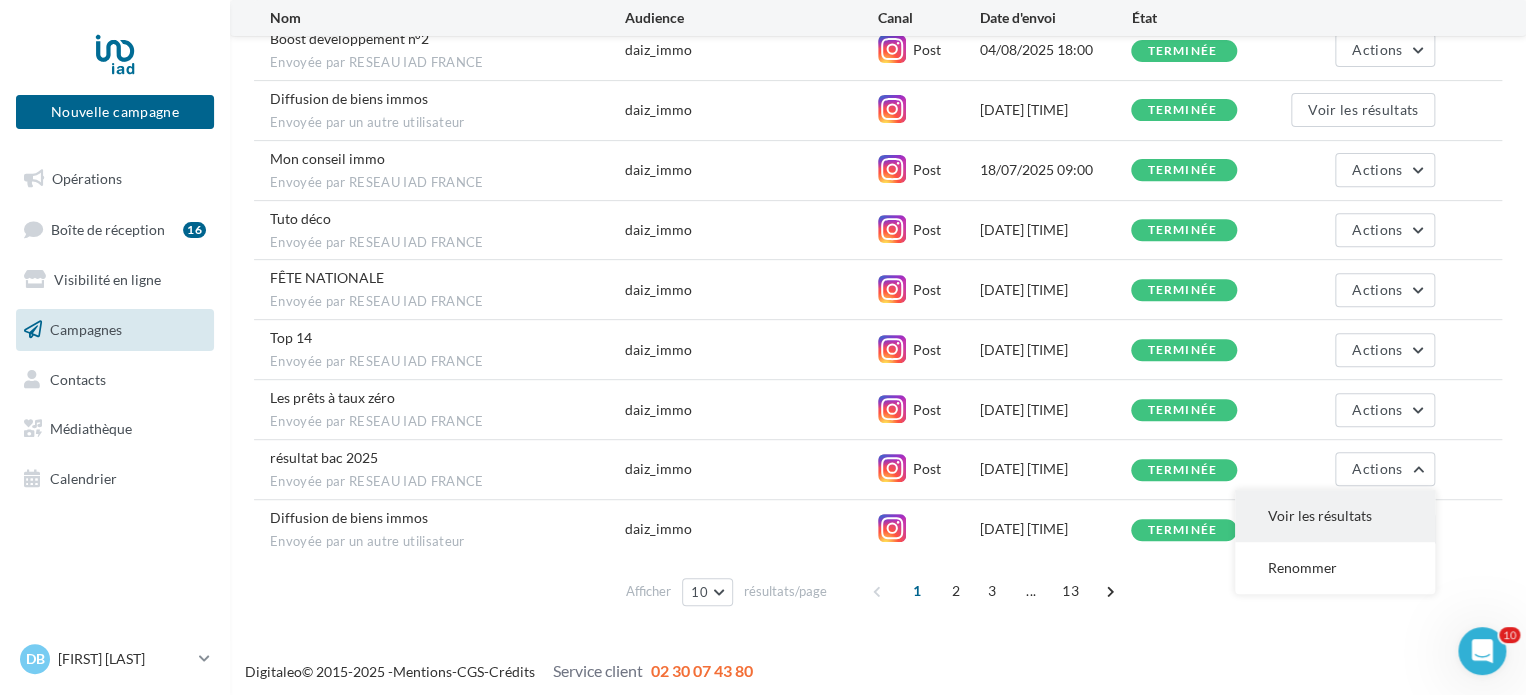 click on "Voir les résultats" at bounding box center (1335, 516) 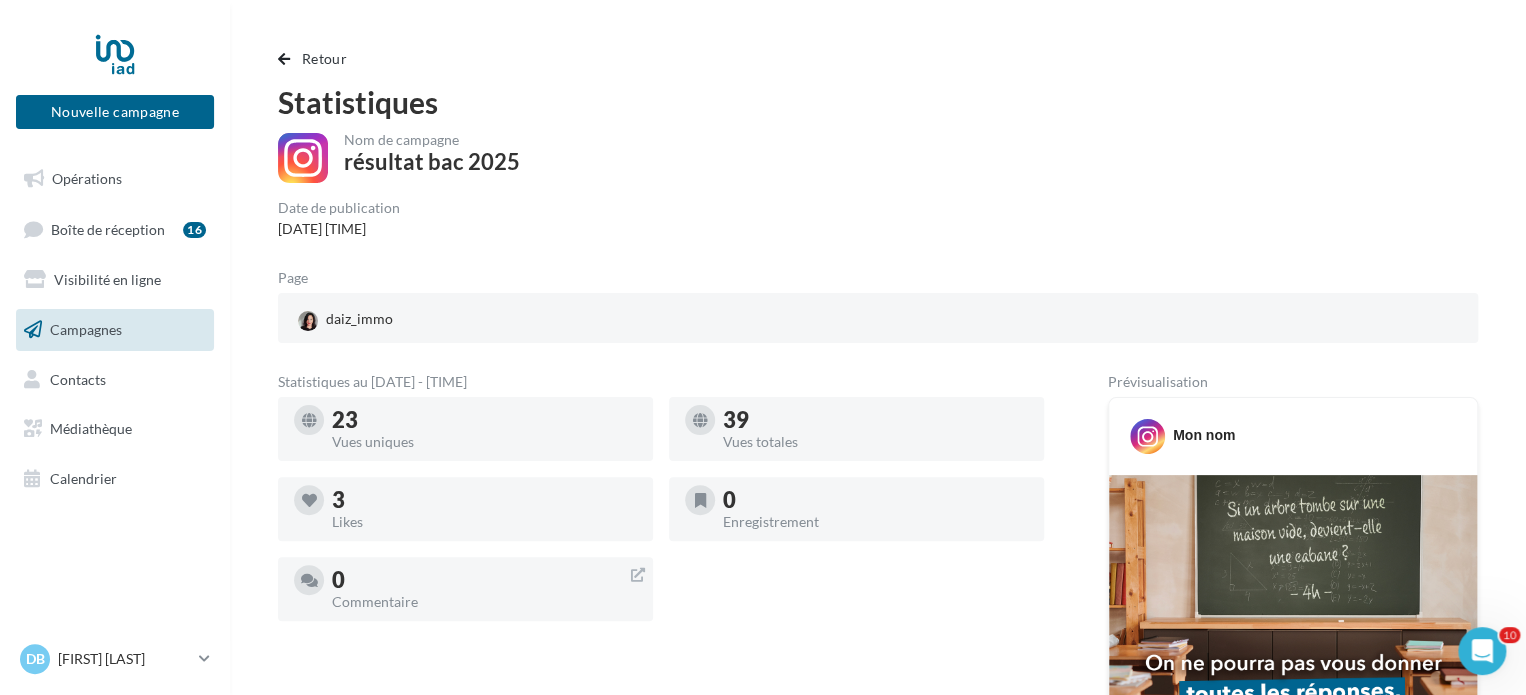 scroll, scrollTop: 0, scrollLeft: 0, axis: both 